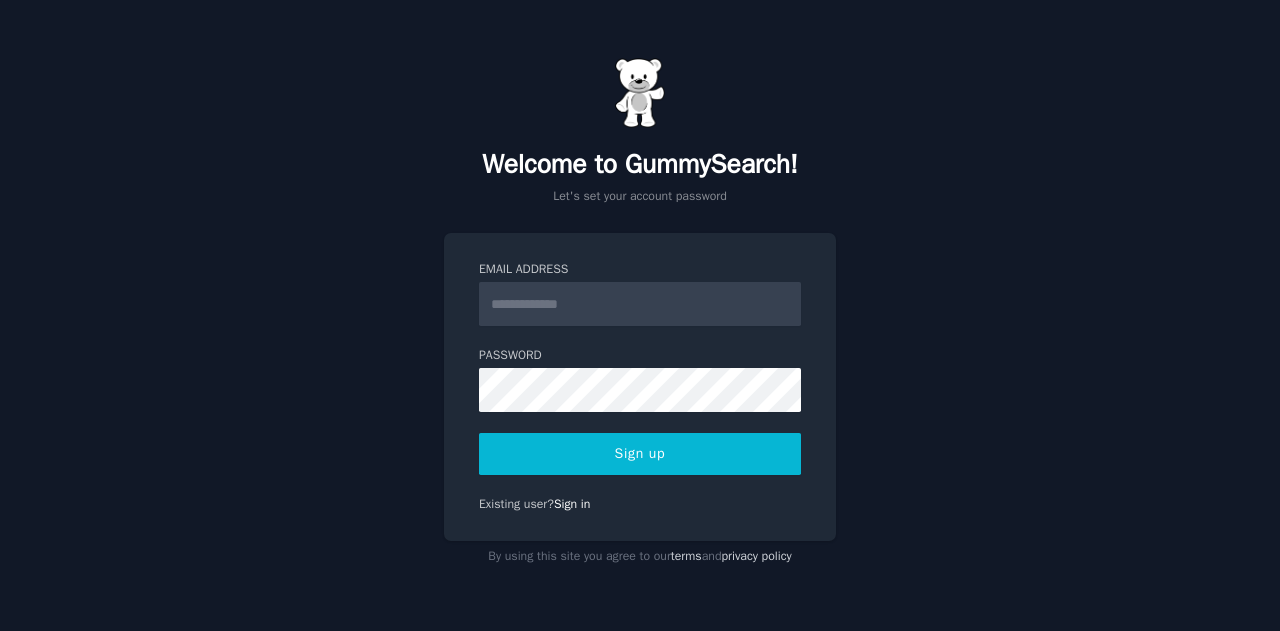 scroll, scrollTop: 0, scrollLeft: 0, axis: both 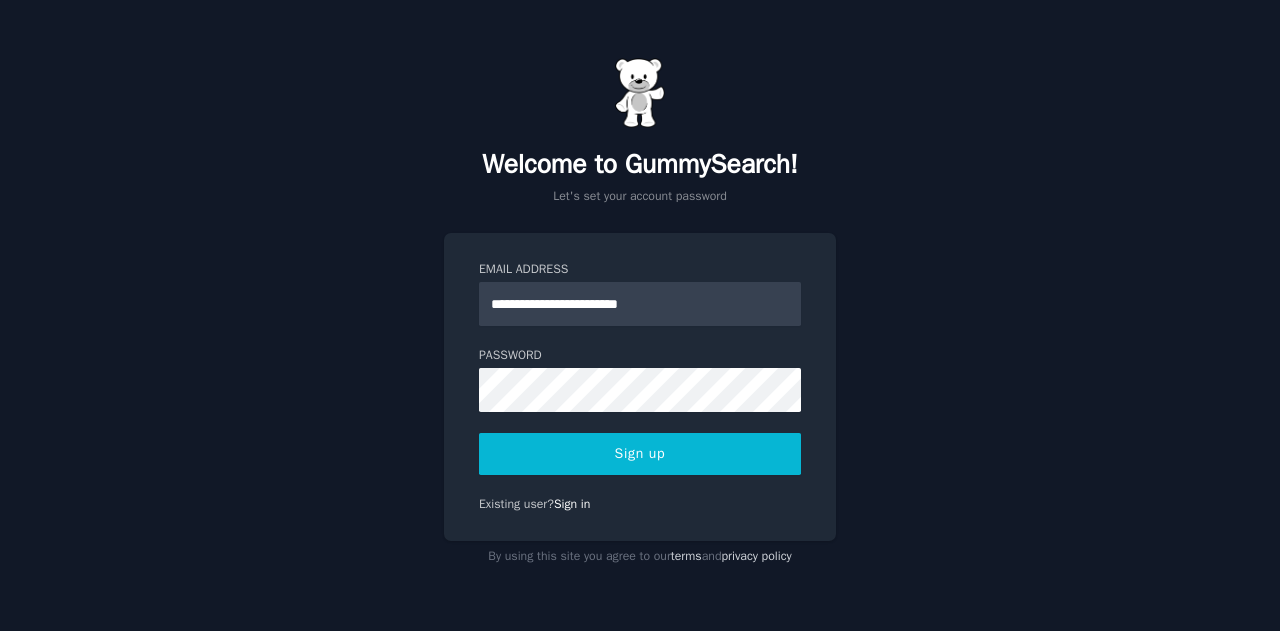 type on "**********" 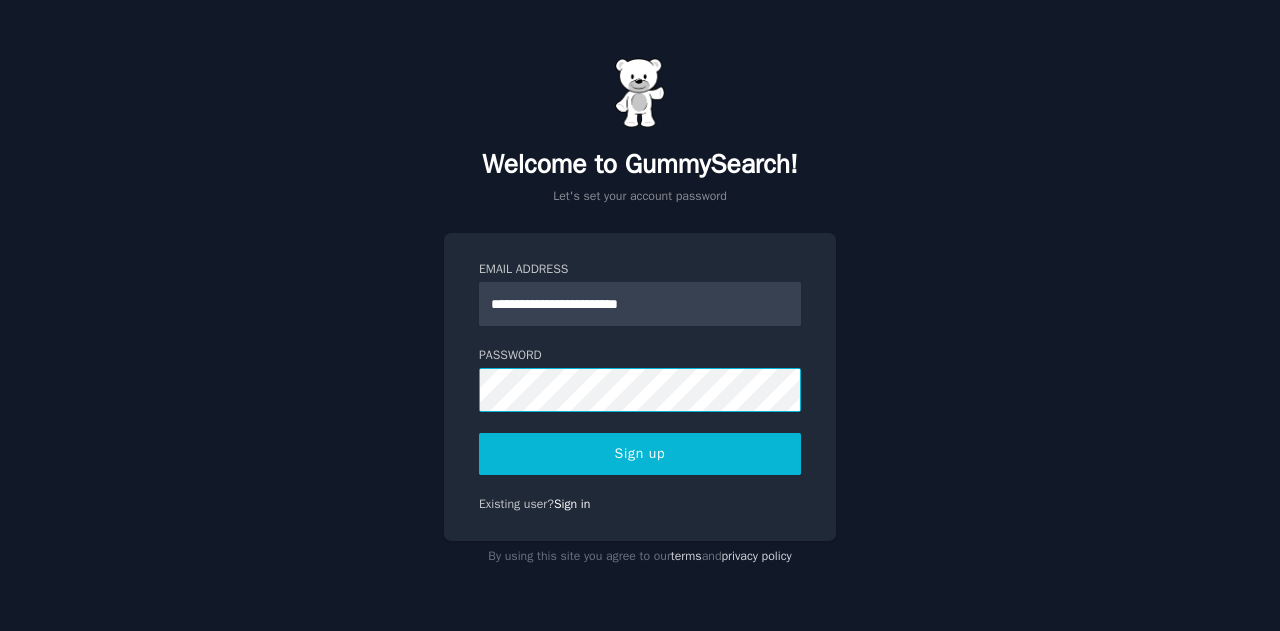 click on "Sign up" at bounding box center (640, 454) 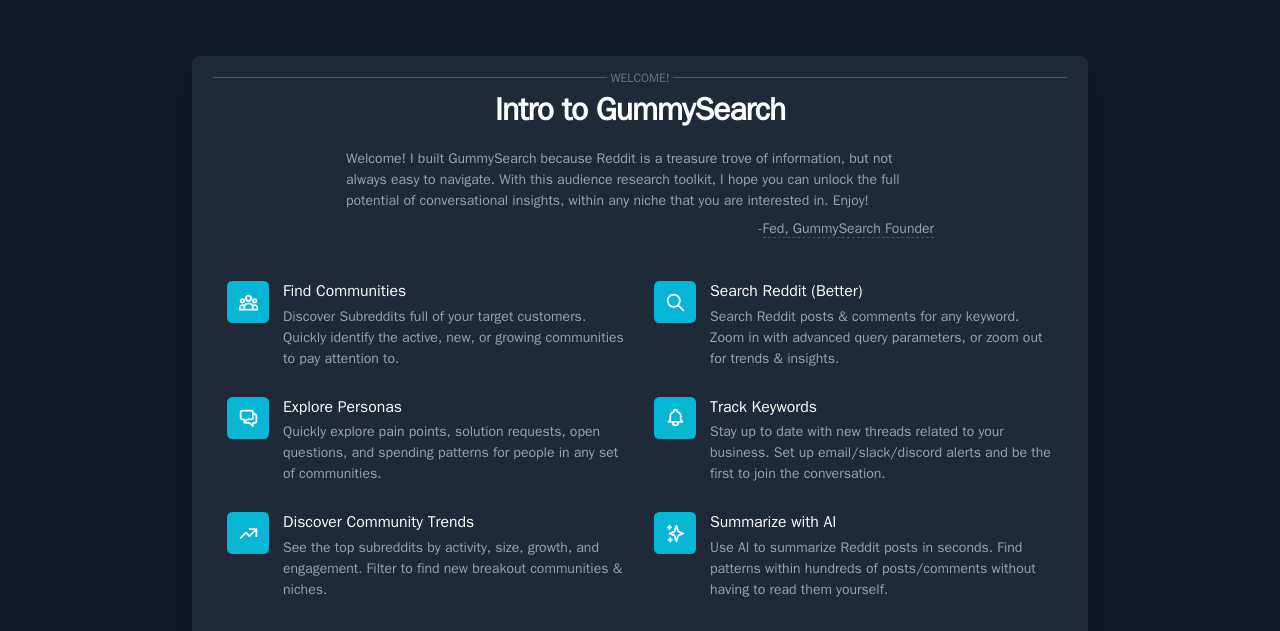 scroll, scrollTop: 0, scrollLeft: 0, axis: both 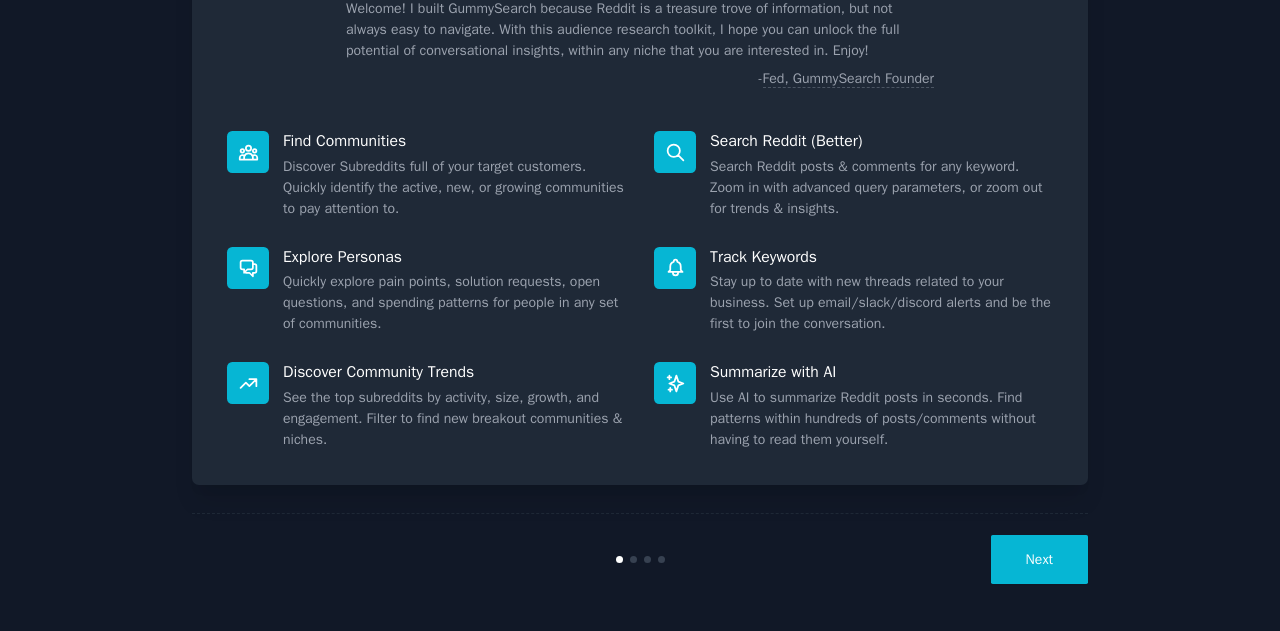 click on "Next" at bounding box center (1039, 559) 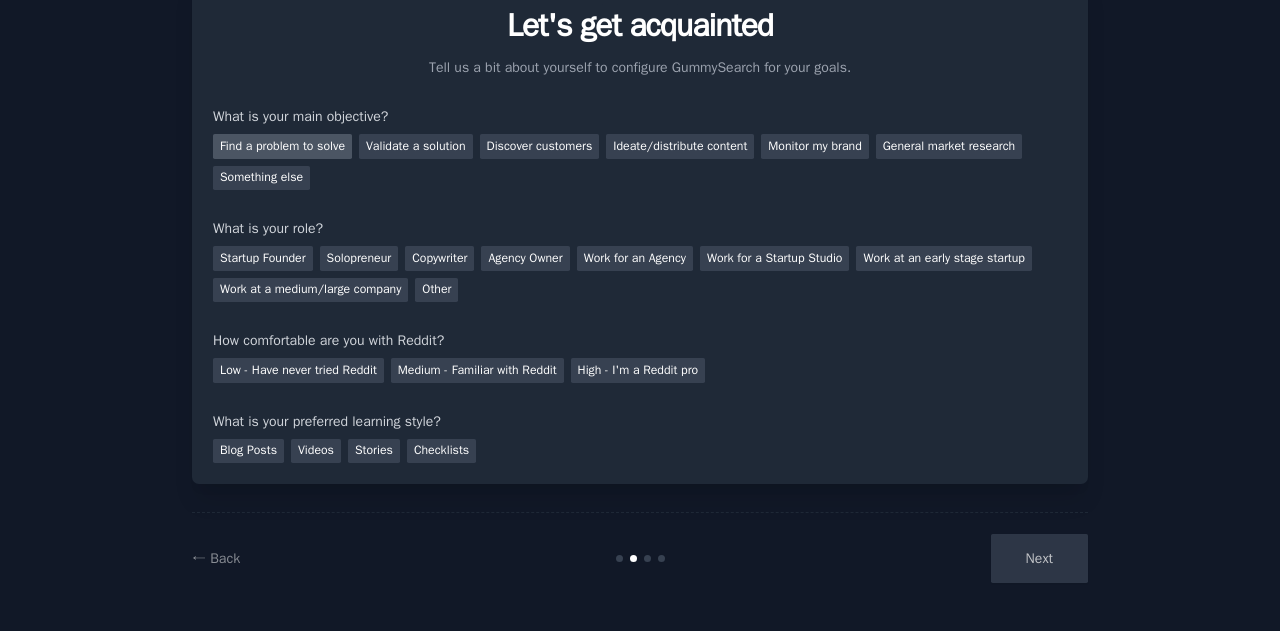 click on "Find a problem to solve" at bounding box center (282, 146) 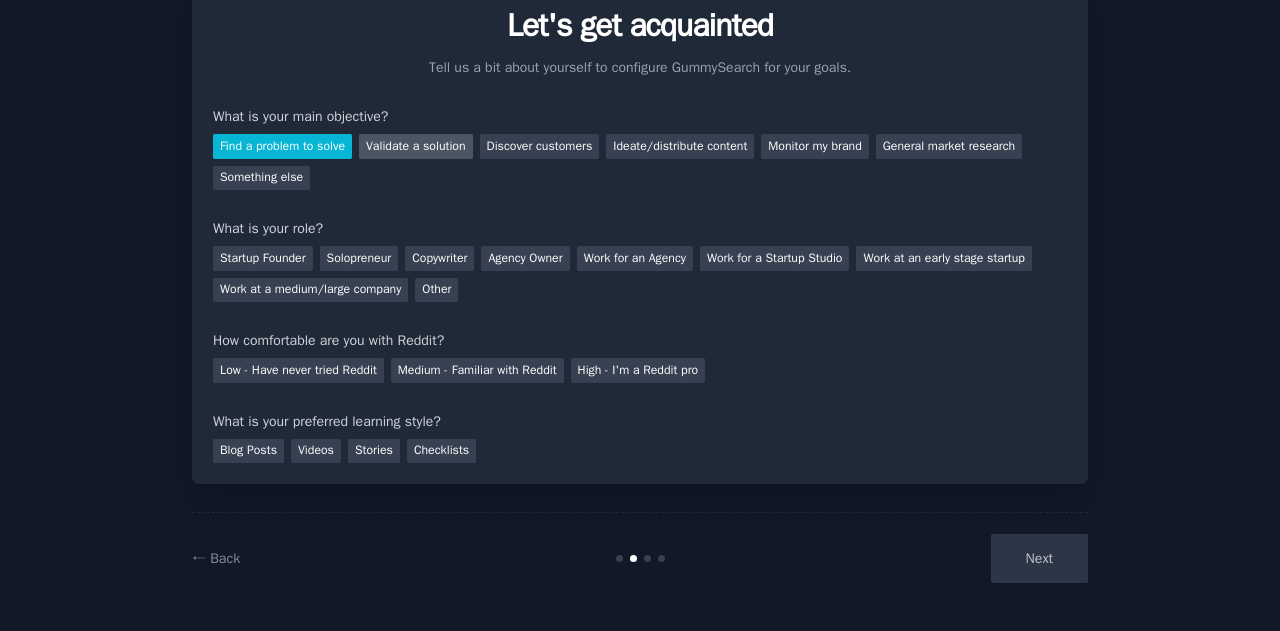 click on "Validate a solution" at bounding box center [416, 146] 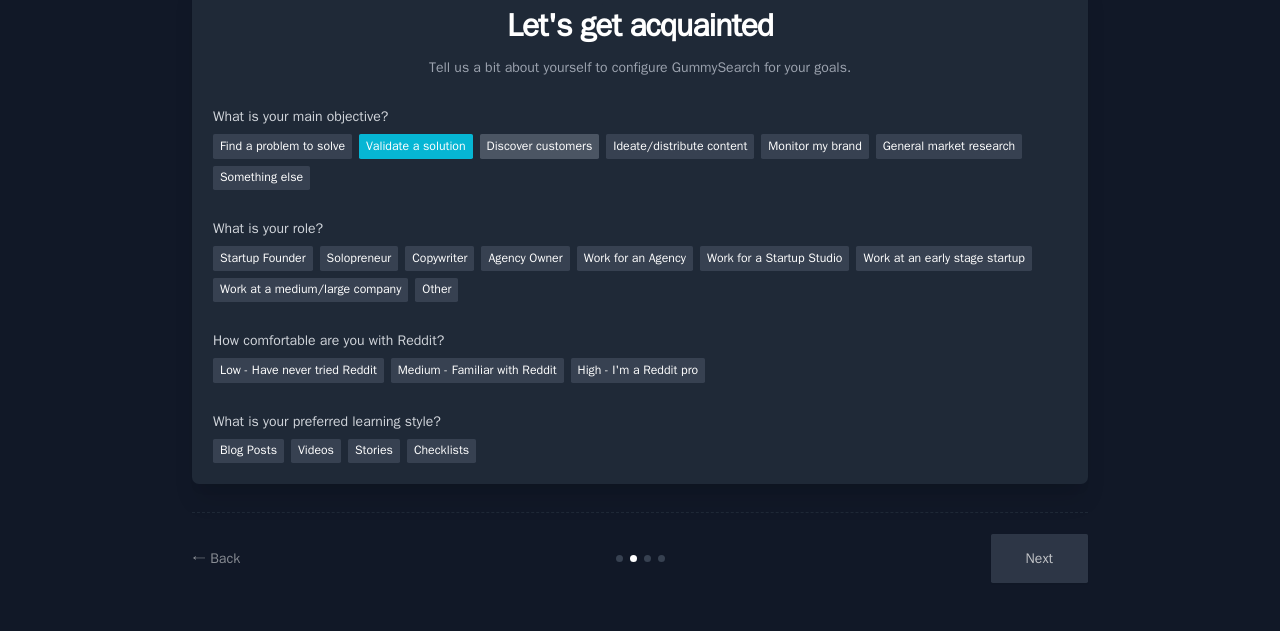 click on "Discover customers" at bounding box center [540, 146] 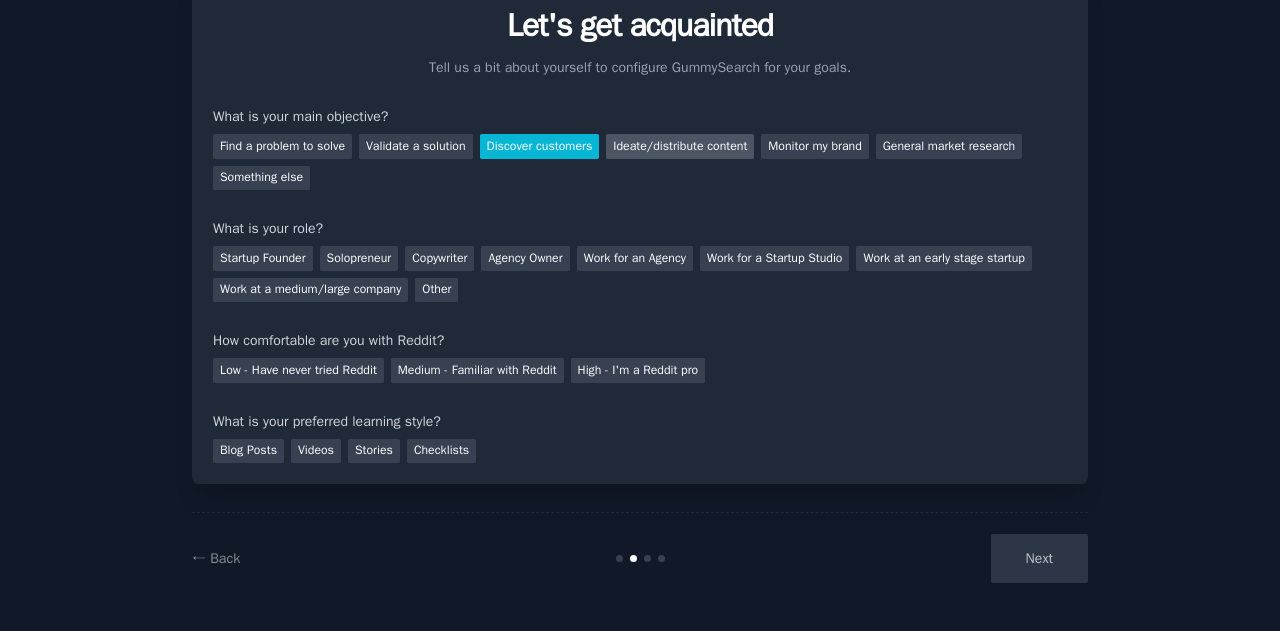 click on "Ideate/distribute content" at bounding box center (680, 146) 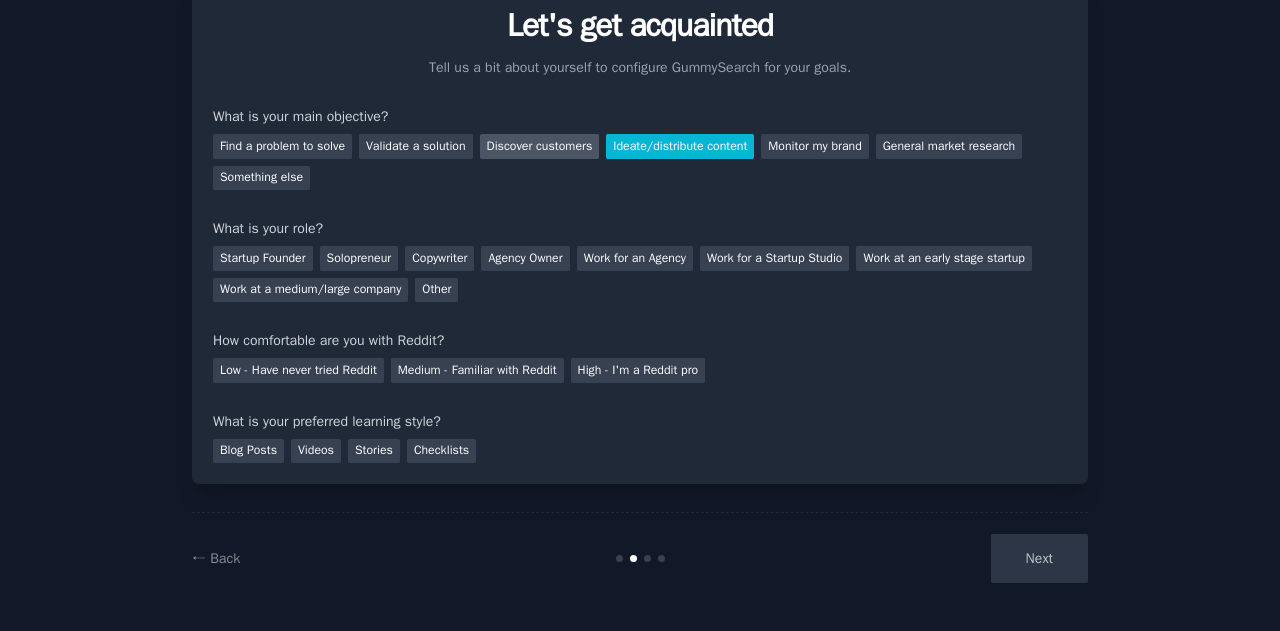 click on "Discover customers" at bounding box center [540, 146] 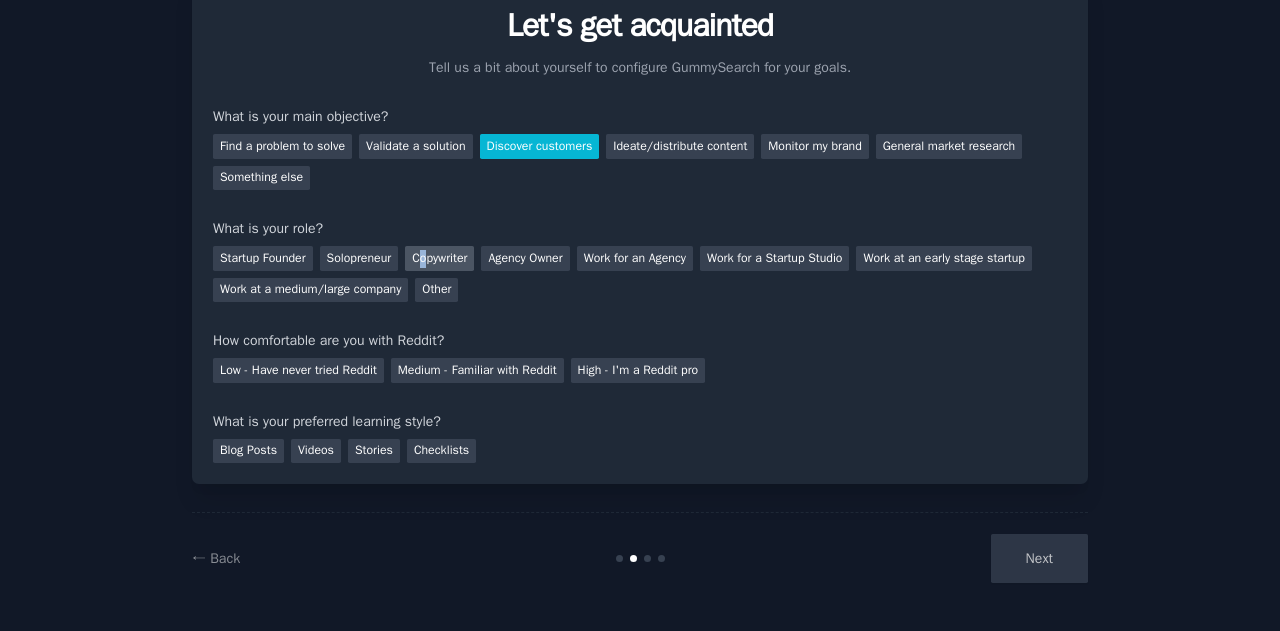 click on "Copywriter" at bounding box center [439, 258] 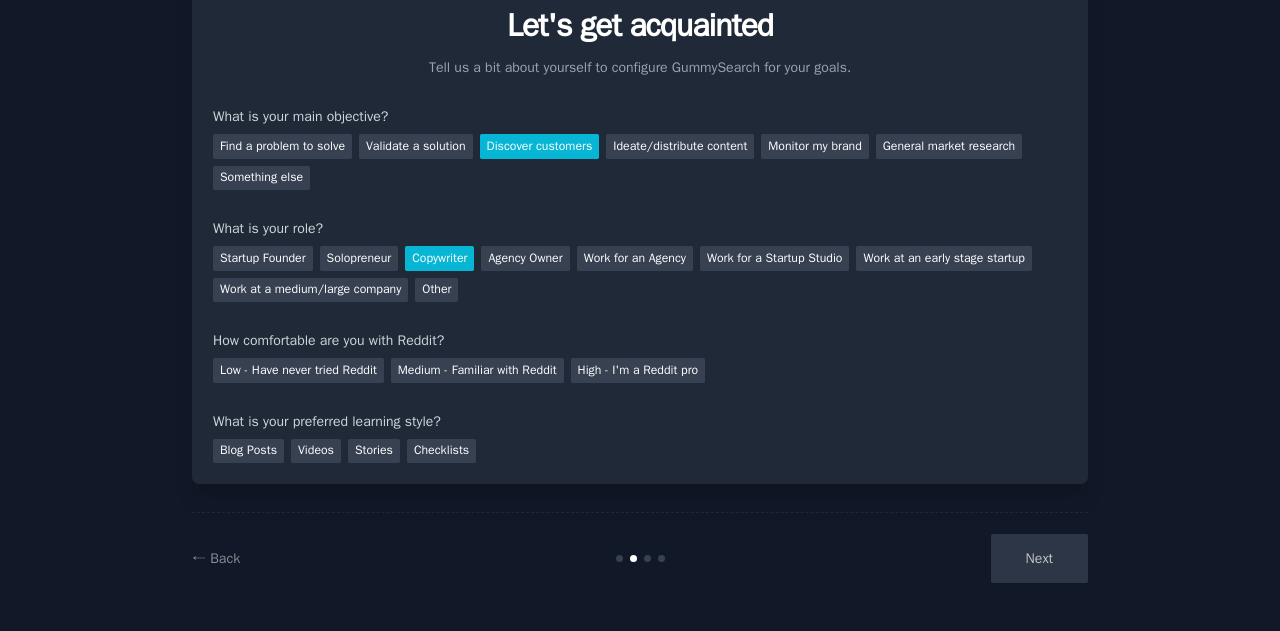 click on "Your goals Let's get acquainted Tell us a bit about yourself to configure GummySearch for your goals. What is your main objective? Find a problem to solve Validate a solution Discover customers Ideate/distribute content Monitor my brand General market research Something else What is your role? Startup Founder Solopreneur Copywriter Agency Owner Work for an Agency Work for a Startup Studio Work at an early stage startup Work at a medium/large company Other How comfortable are you with Reddit? Low - Have never tried Reddit Medium - Familiar with Reddit High - I'm a Reddit pro What is your preferred learning style? Blog Posts Videos Stories Checklists" at bounding box center (640, 228) 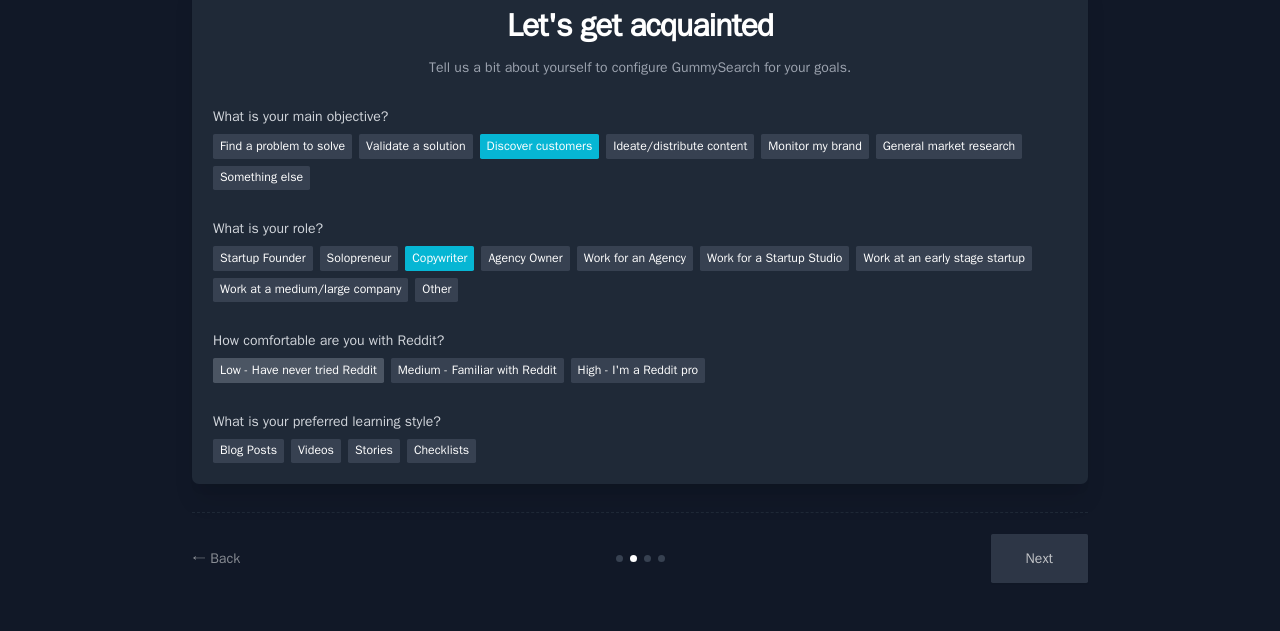 click on "Low - Have never tried Reddit" at bounding box center [298, 370] 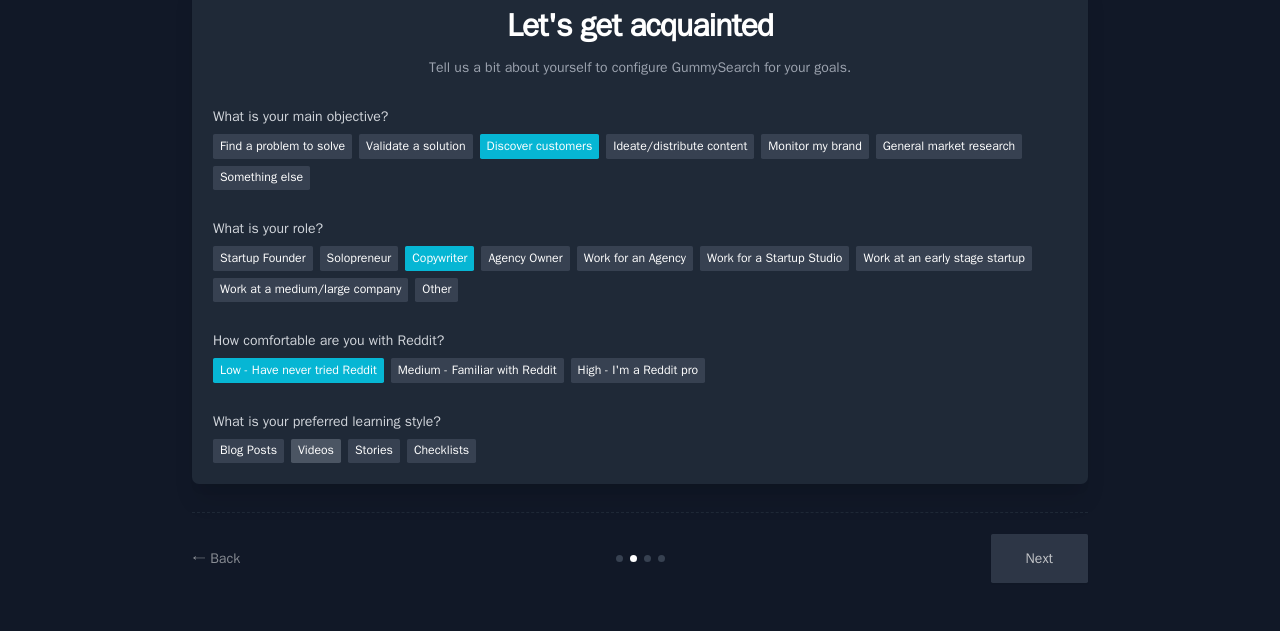 click on "Videos" at bounding box center [316, 451] 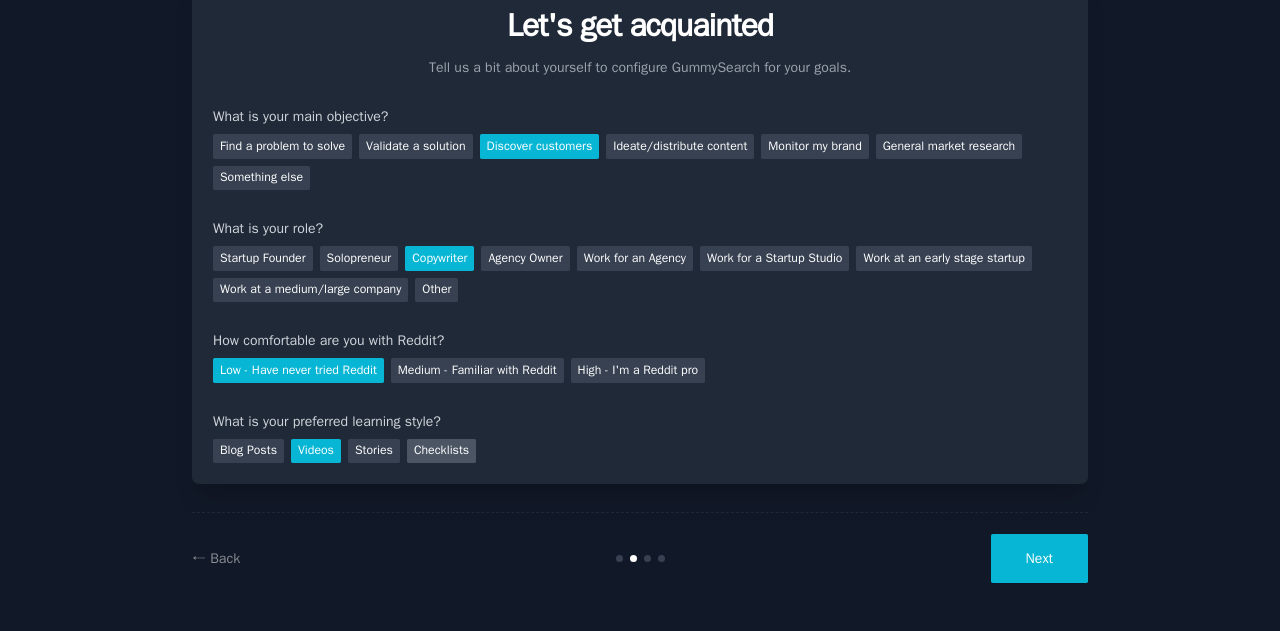 click on "Checklists" at bounding box center (441, 451) 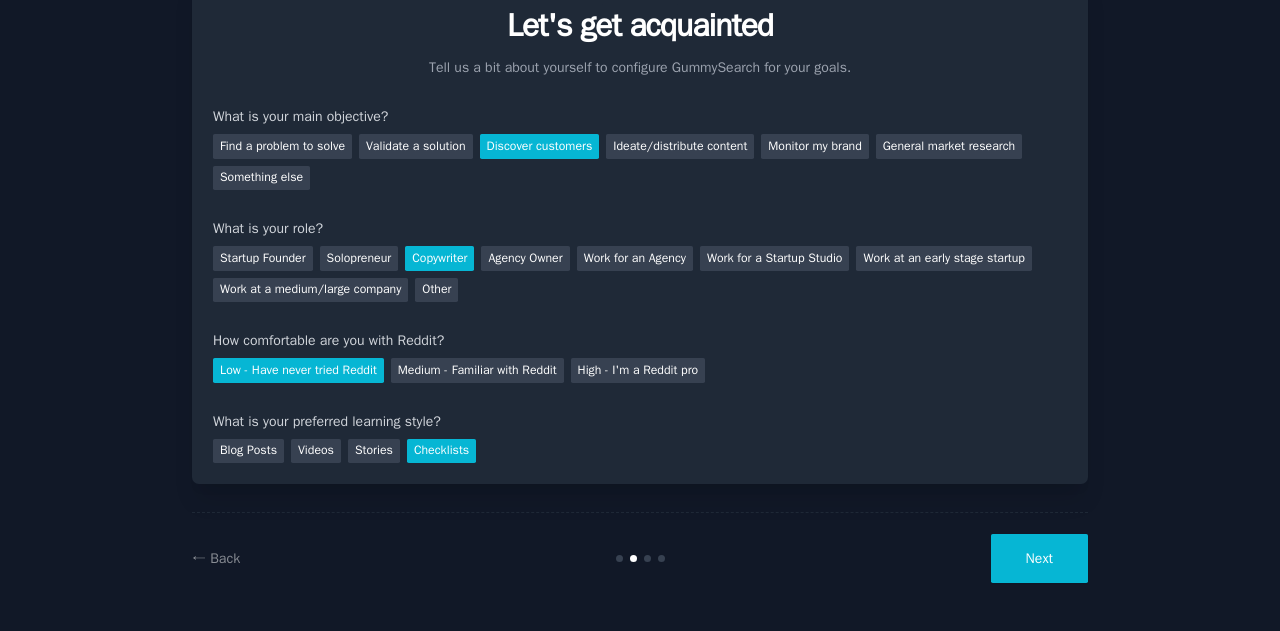 click on "Next" at bounding box center (1039, 558) 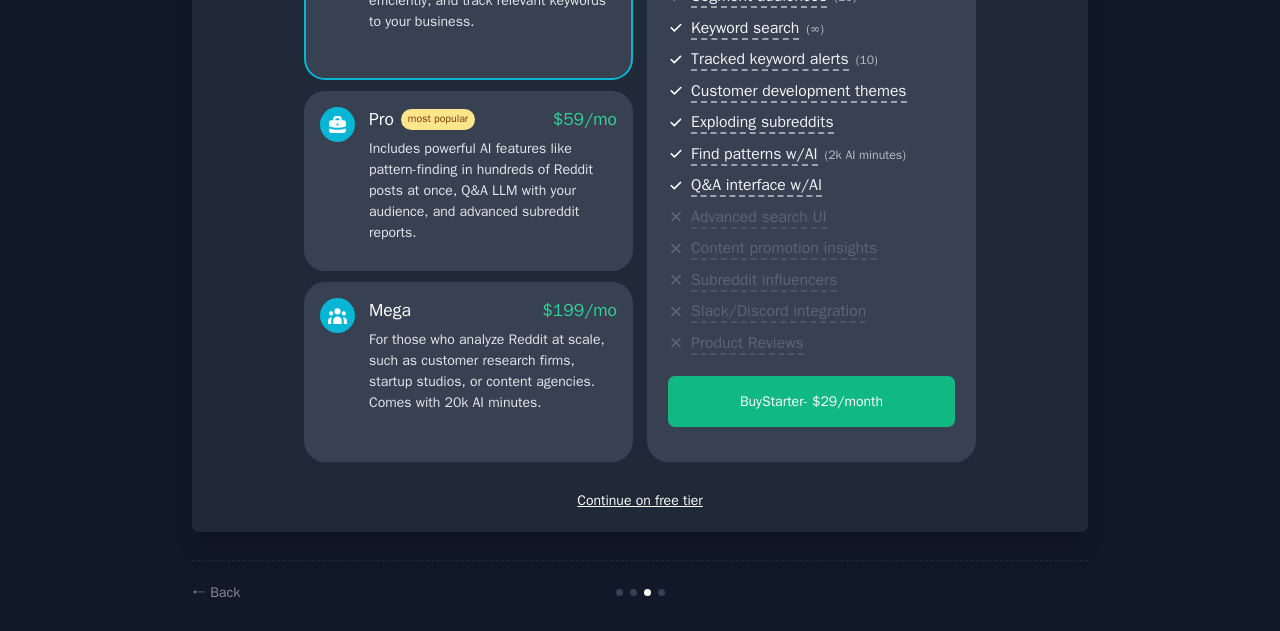 scroll, scrollTop: 298, scrollLeft: 0, axis: vertical 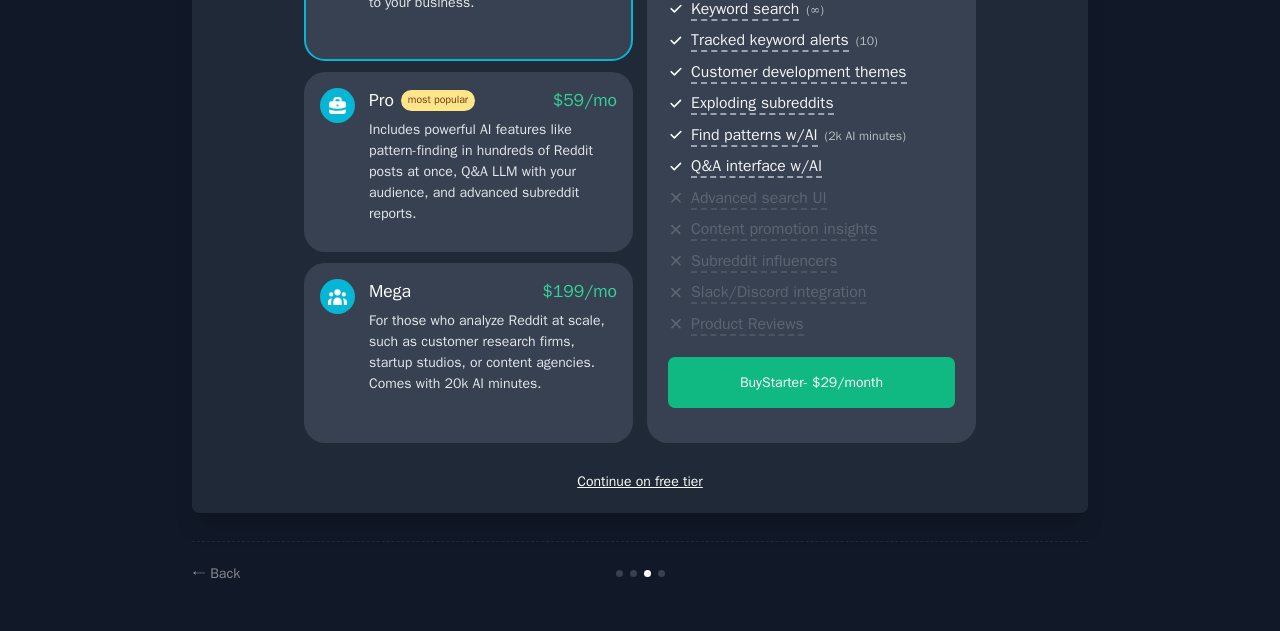 click on "Continue on free tier" at bounding box center (640, 481) 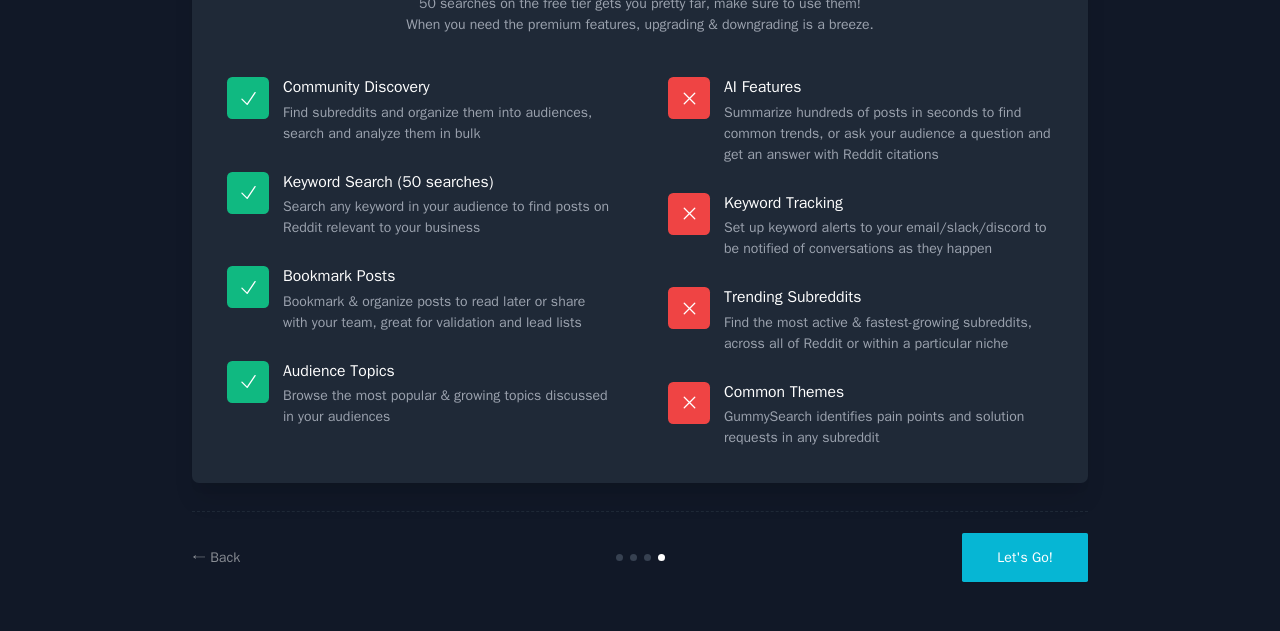 scroll, scrollTop: 147, scrollLeft: 0, axis: vertical 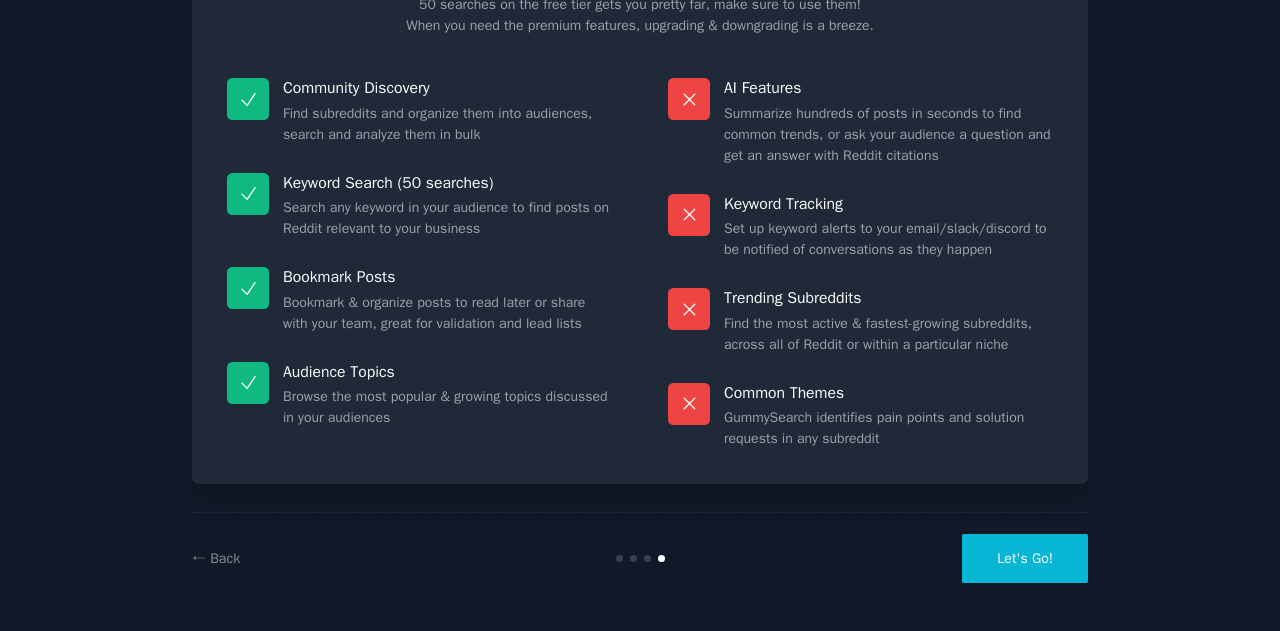 click on "Let's Go!" at bounding box center (1025, 558) 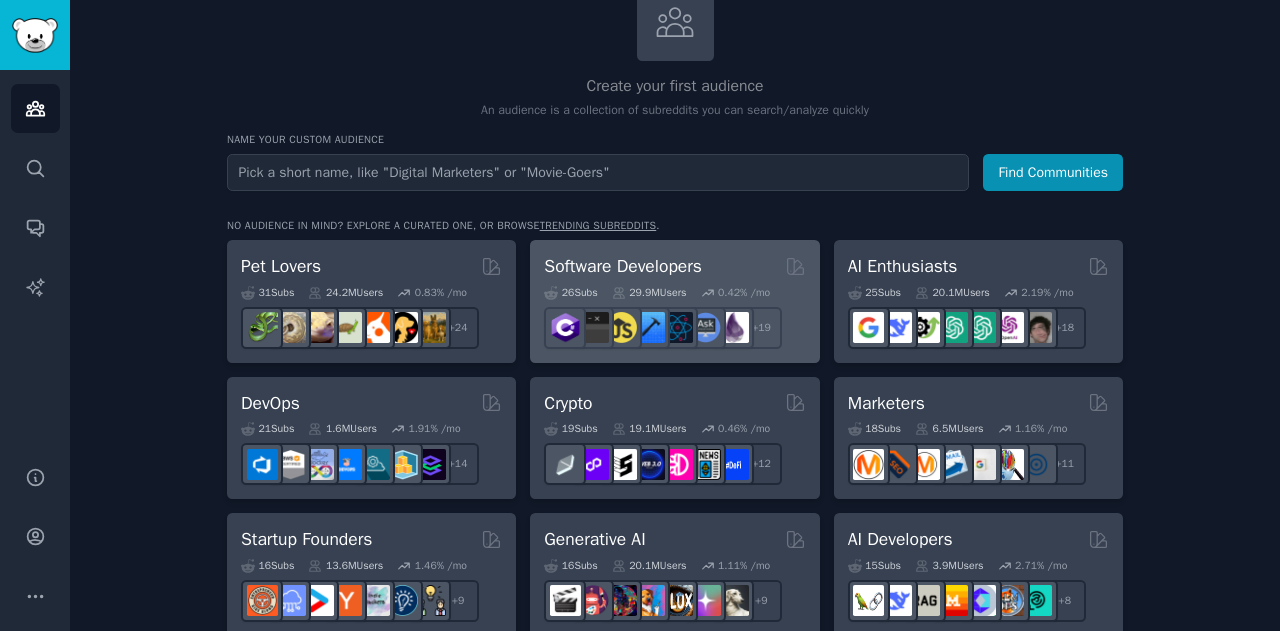 scroll, scrollTop: 0, scrollLeft: 0, axis: both 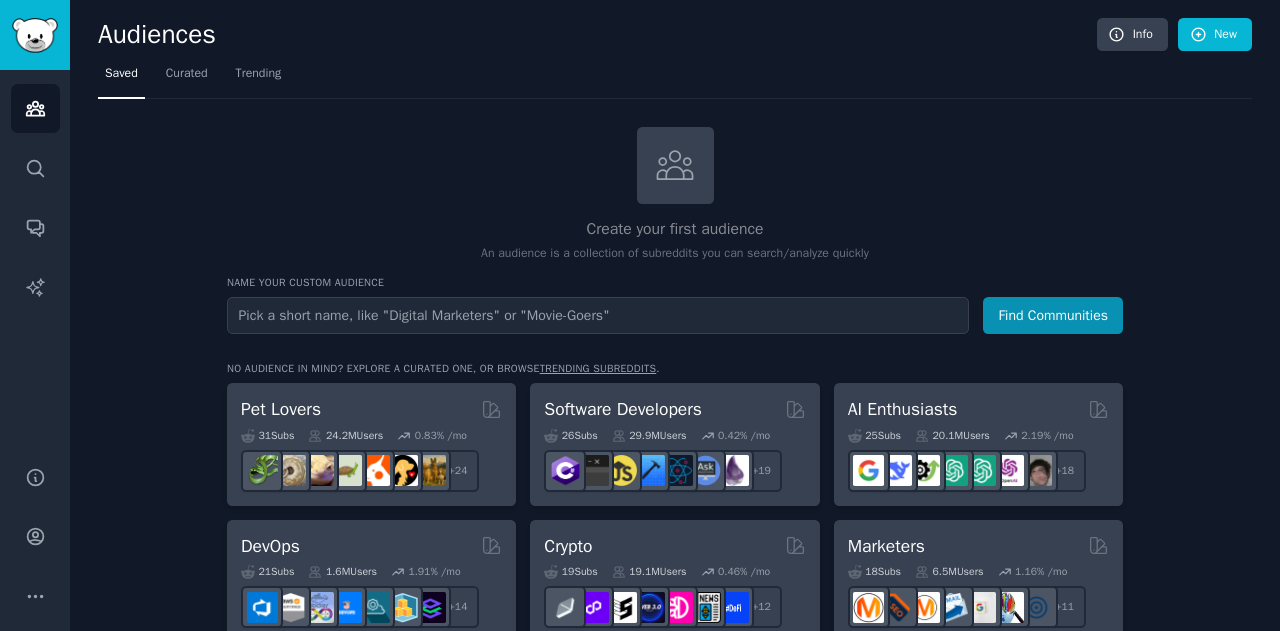 click at bounding box center (598, 315) 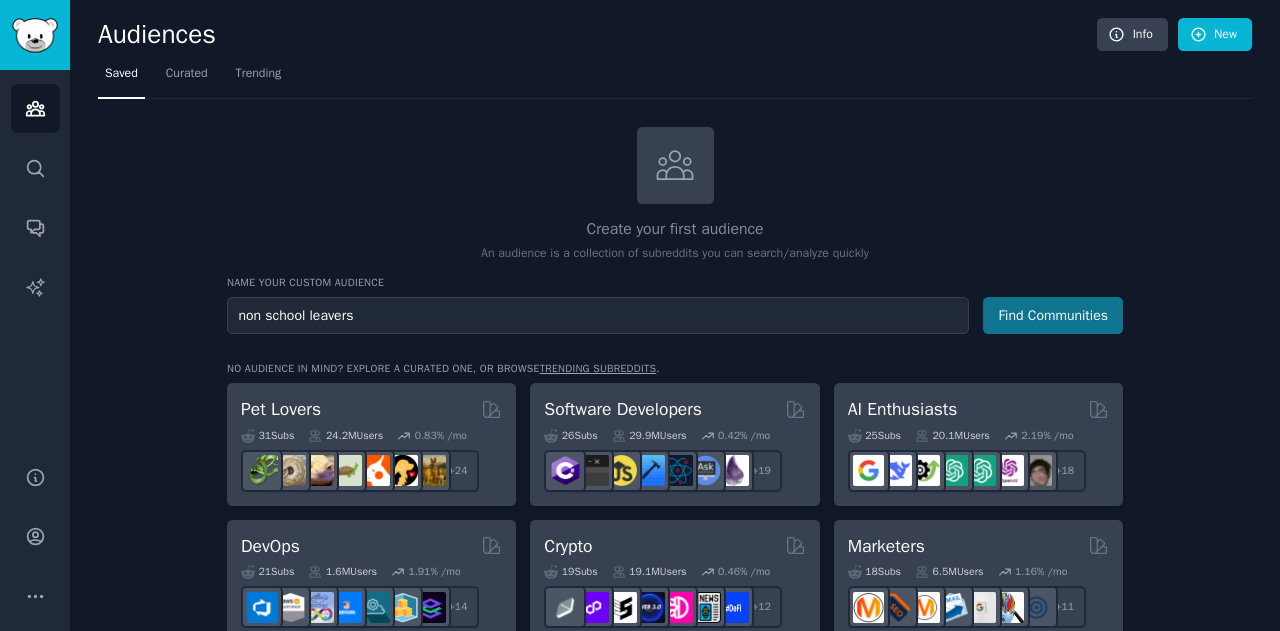 type on "non school leavers" 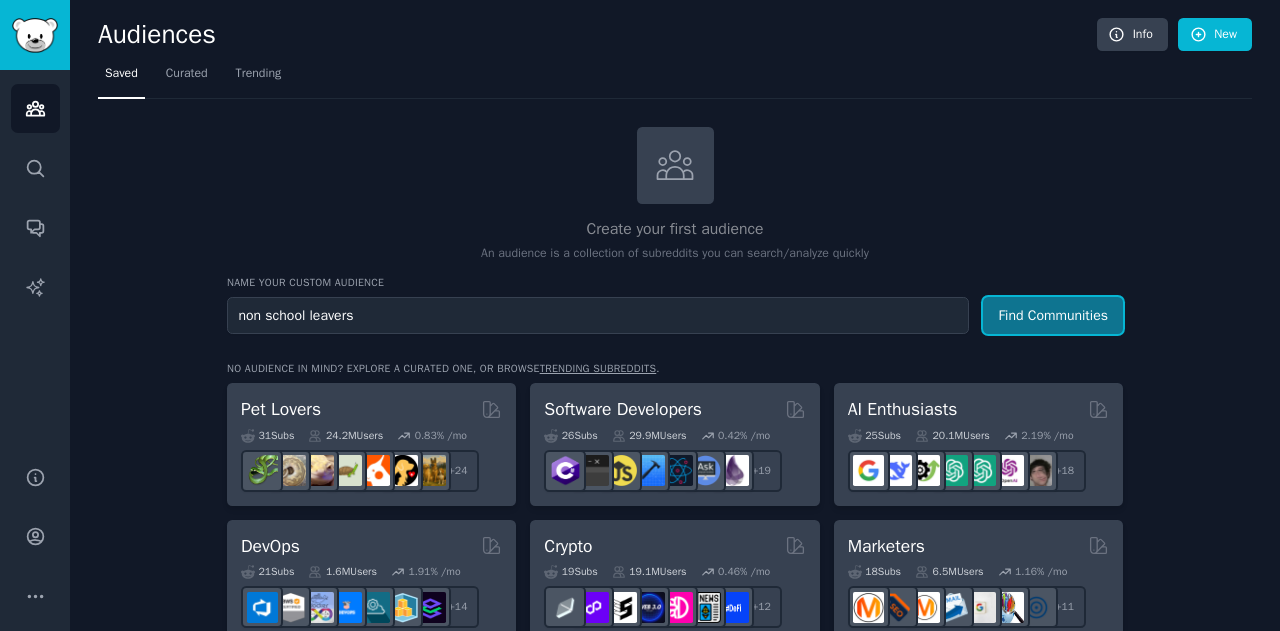 click on "Find Communities" at bounding box center [1053, 315] 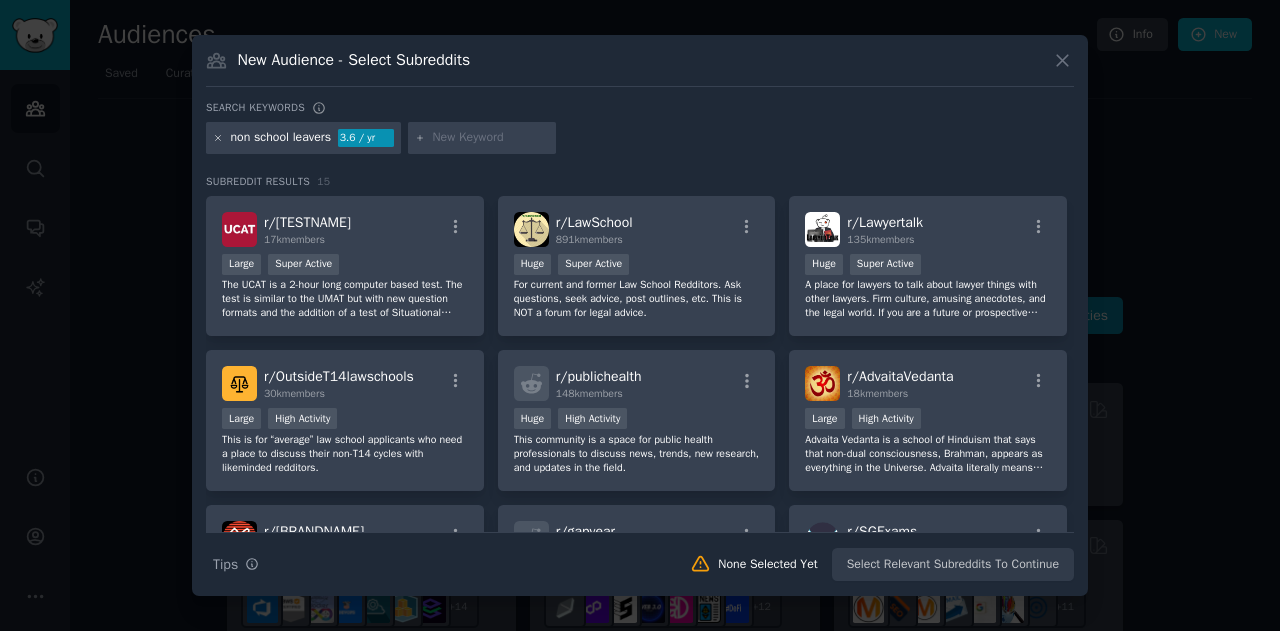 click 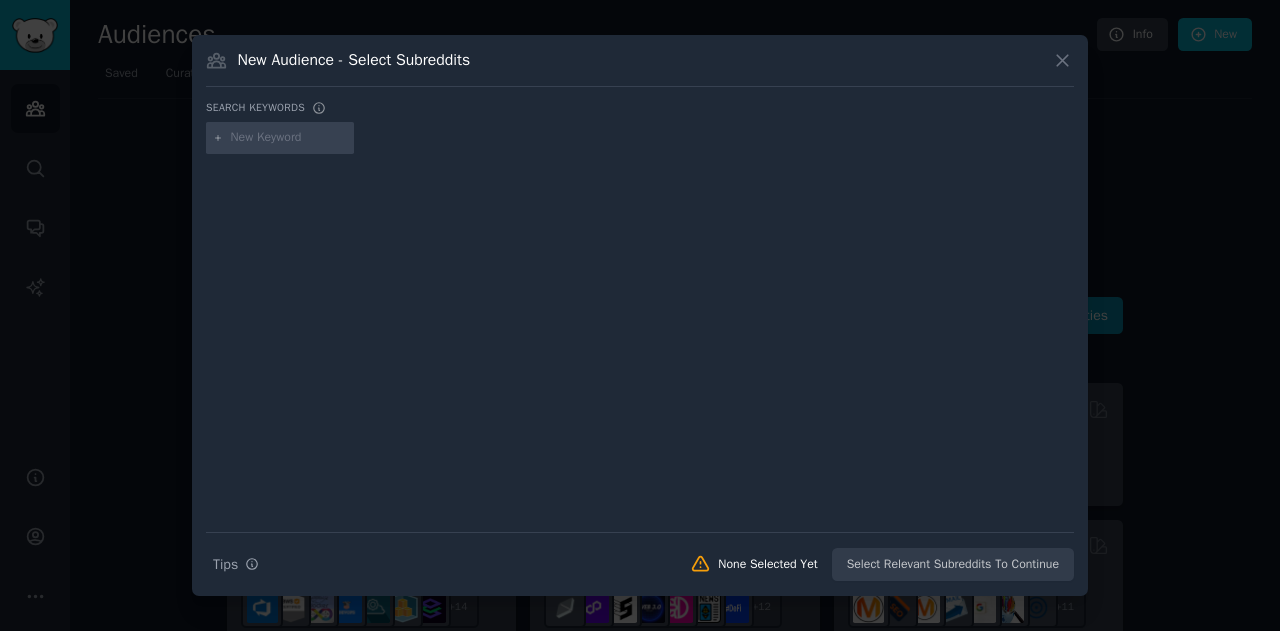 click at bounding box center (289, 138) 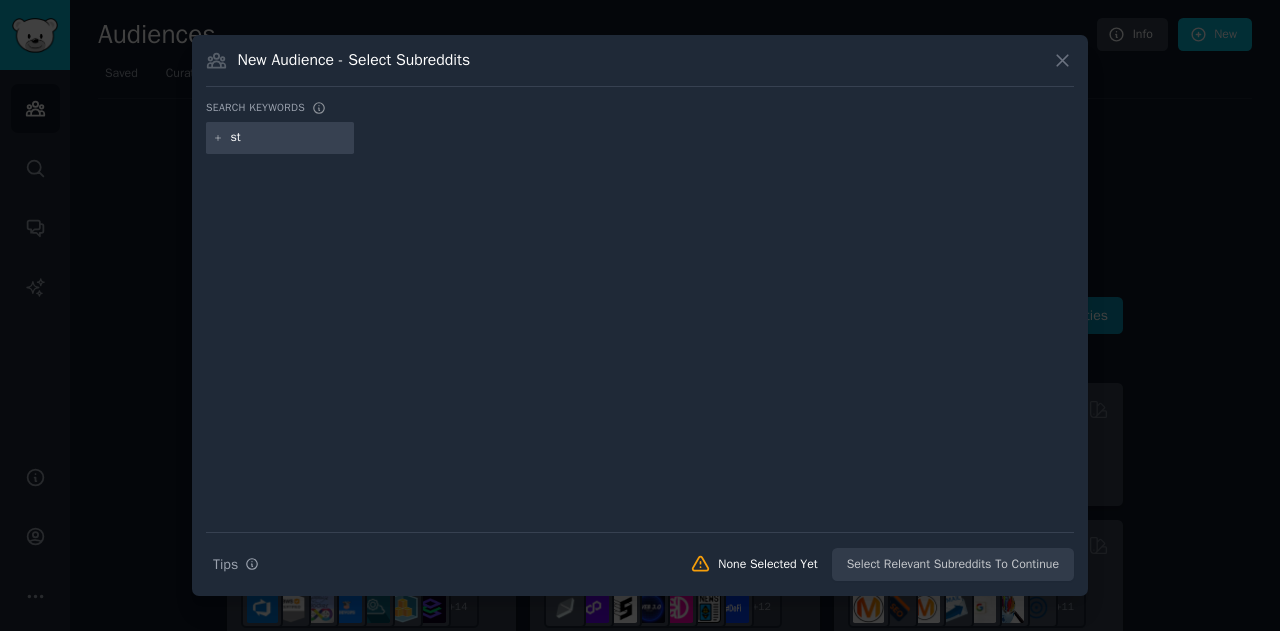 type on "s" 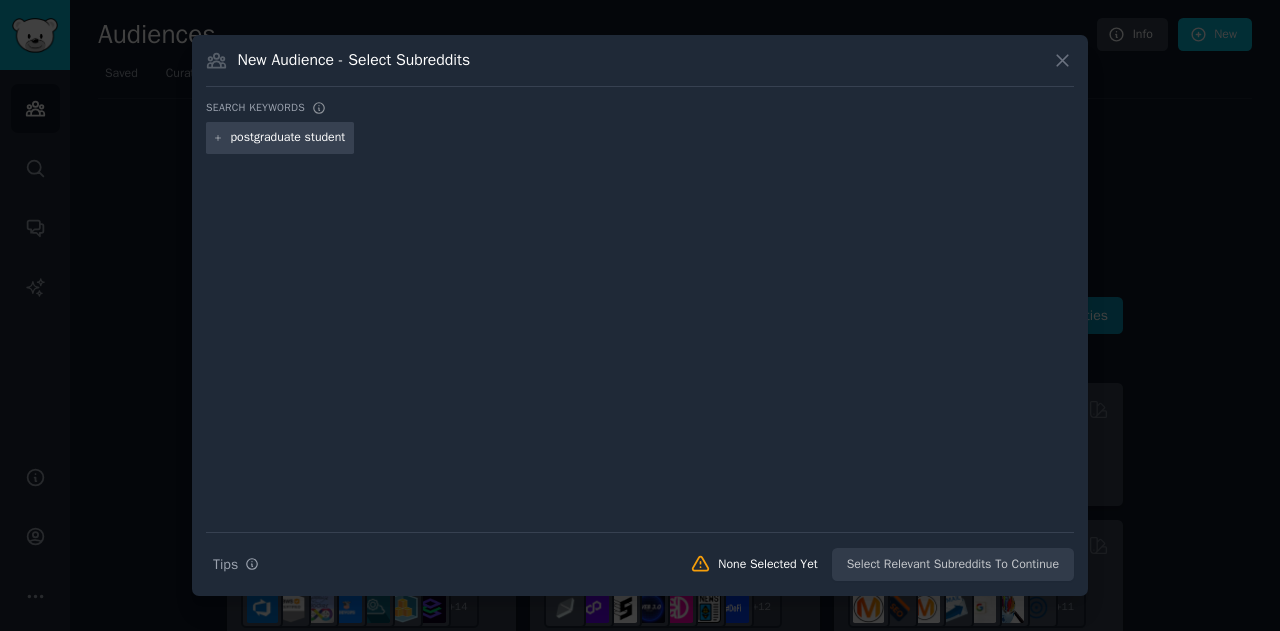type on "postgraduate students" 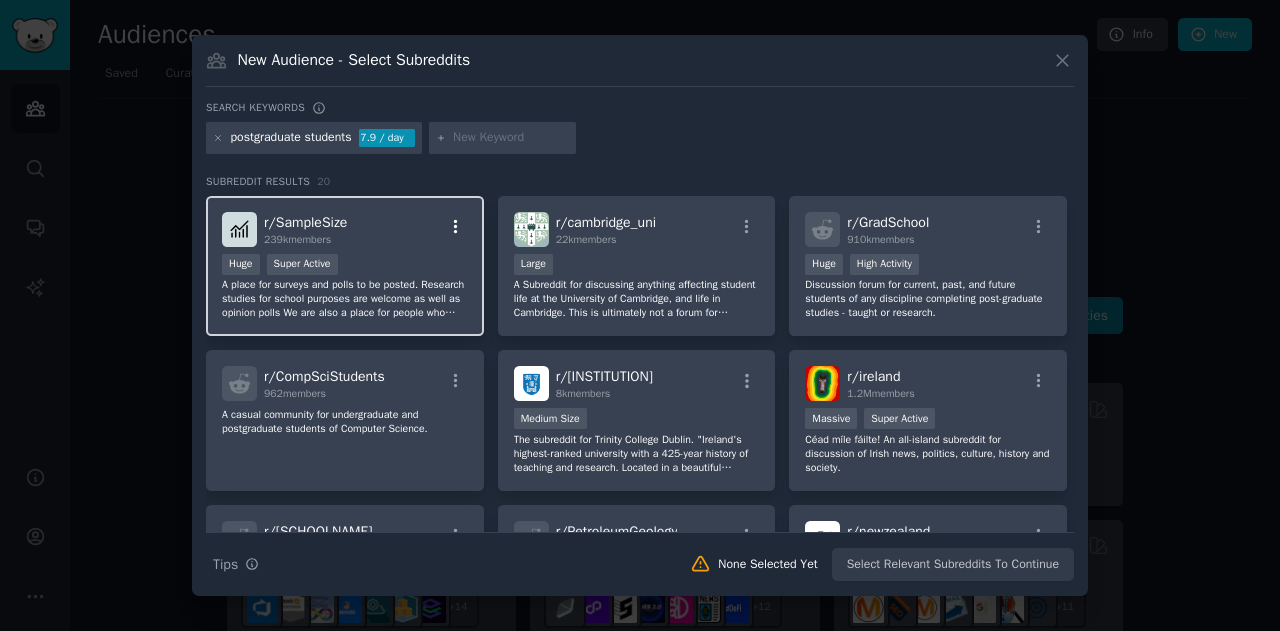 click 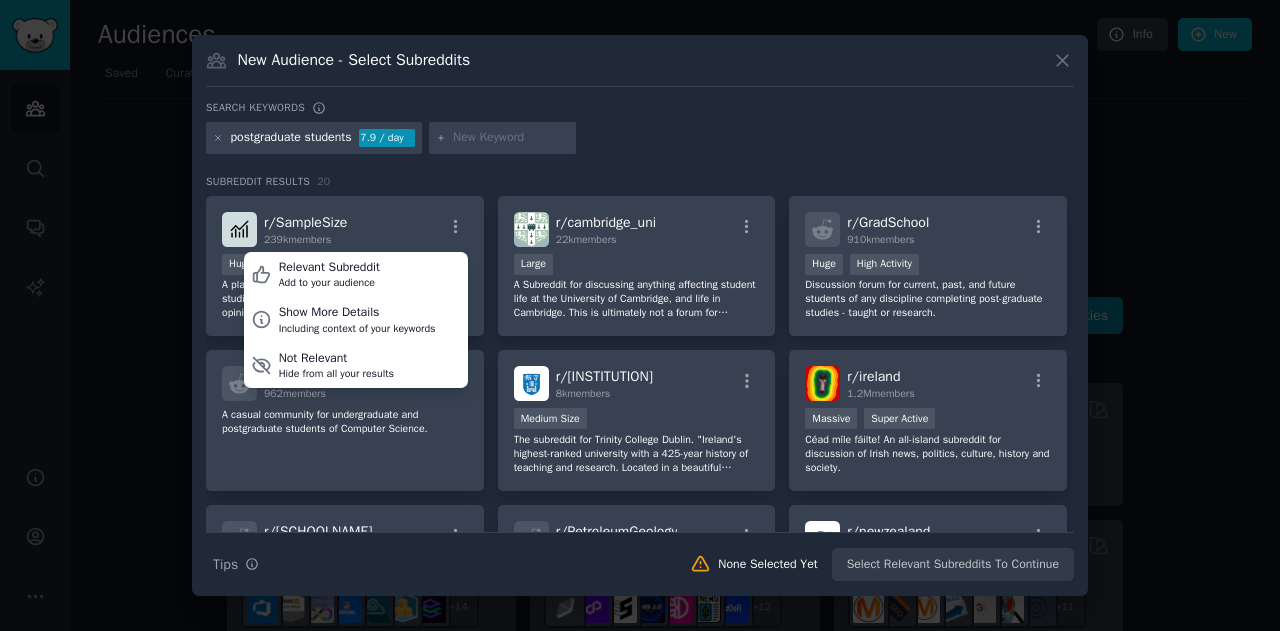click on "Subreddit Results 20" at bounding box center (640, 182) 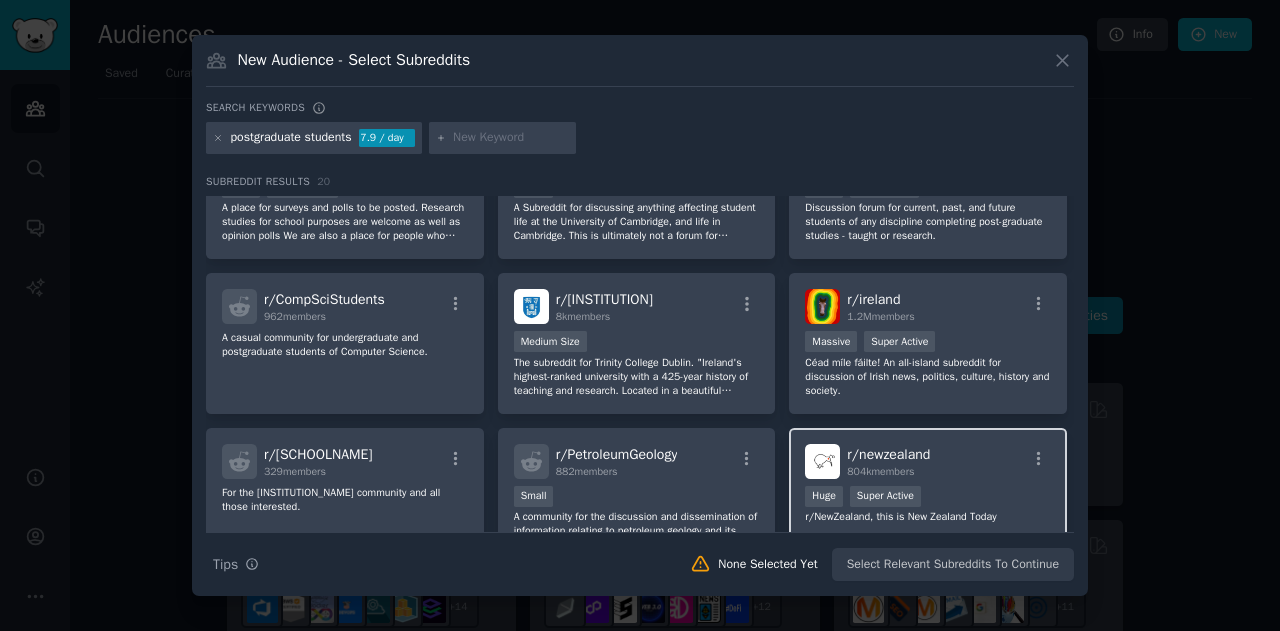 scroll, scrollTop: 0, scrollLeft: 0, axis: both 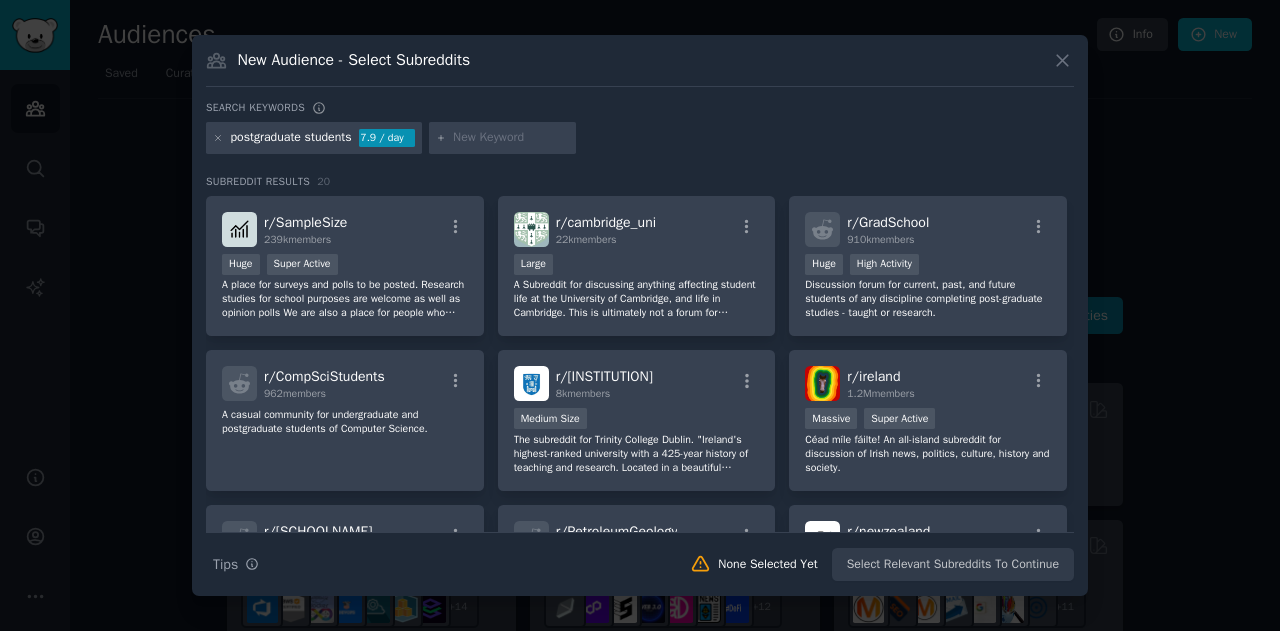 click on "postgraduate students" at bounding box center [291, 138] 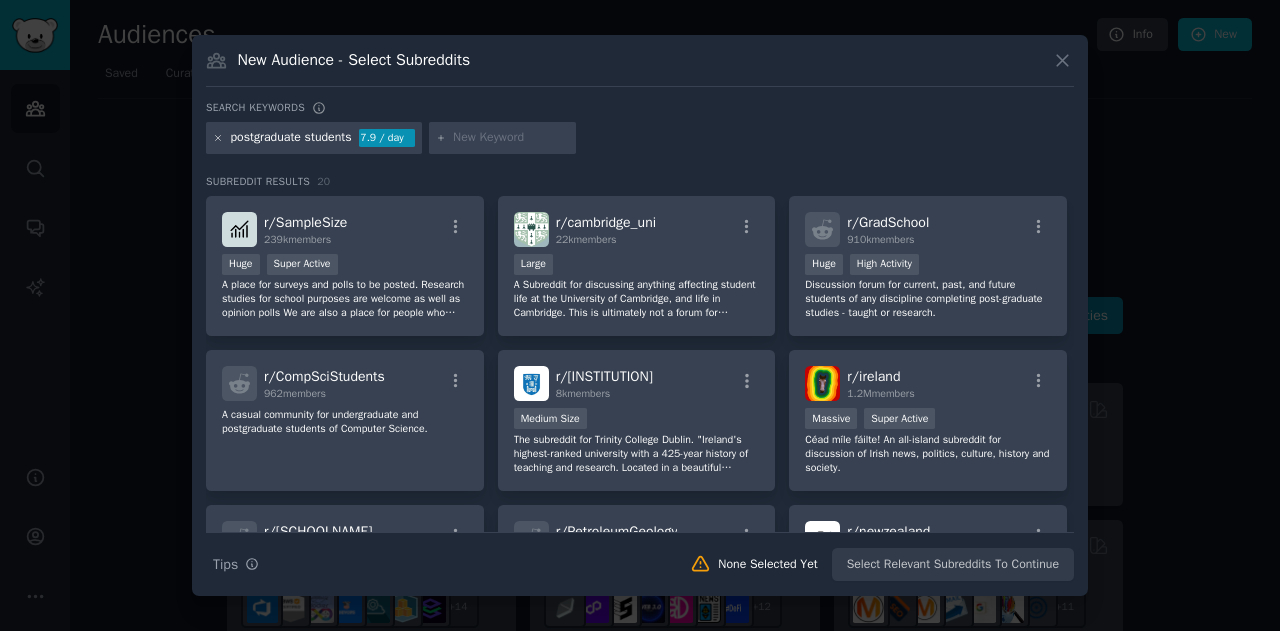 click 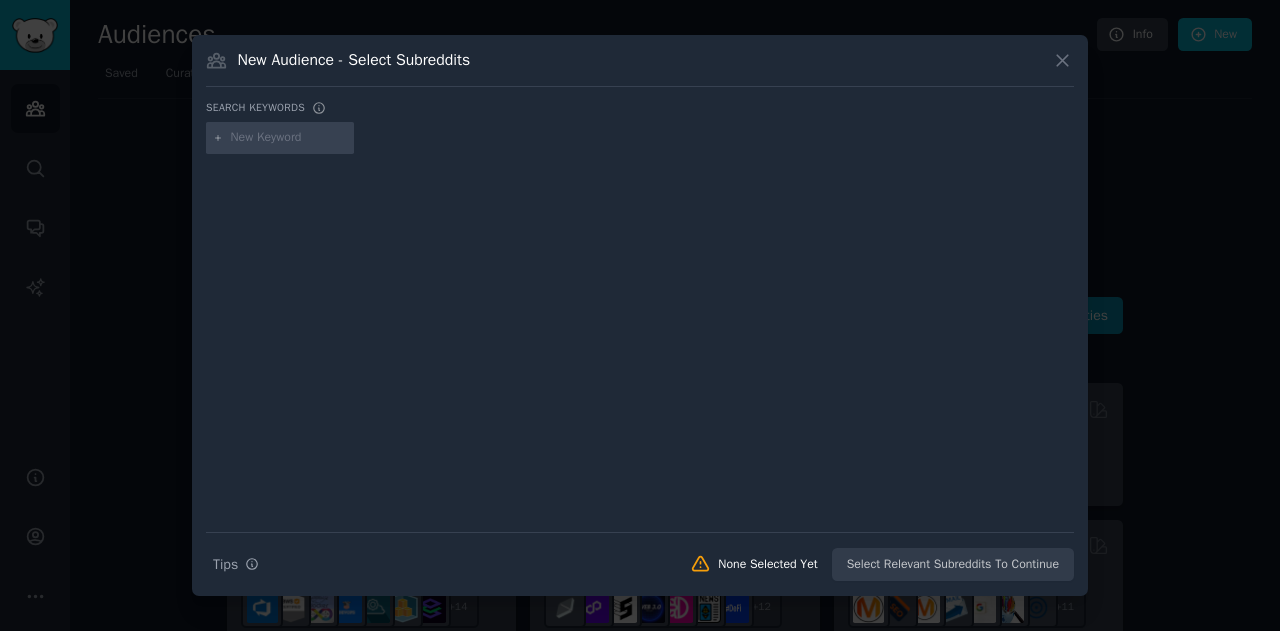click at bounding box center [289, 138] 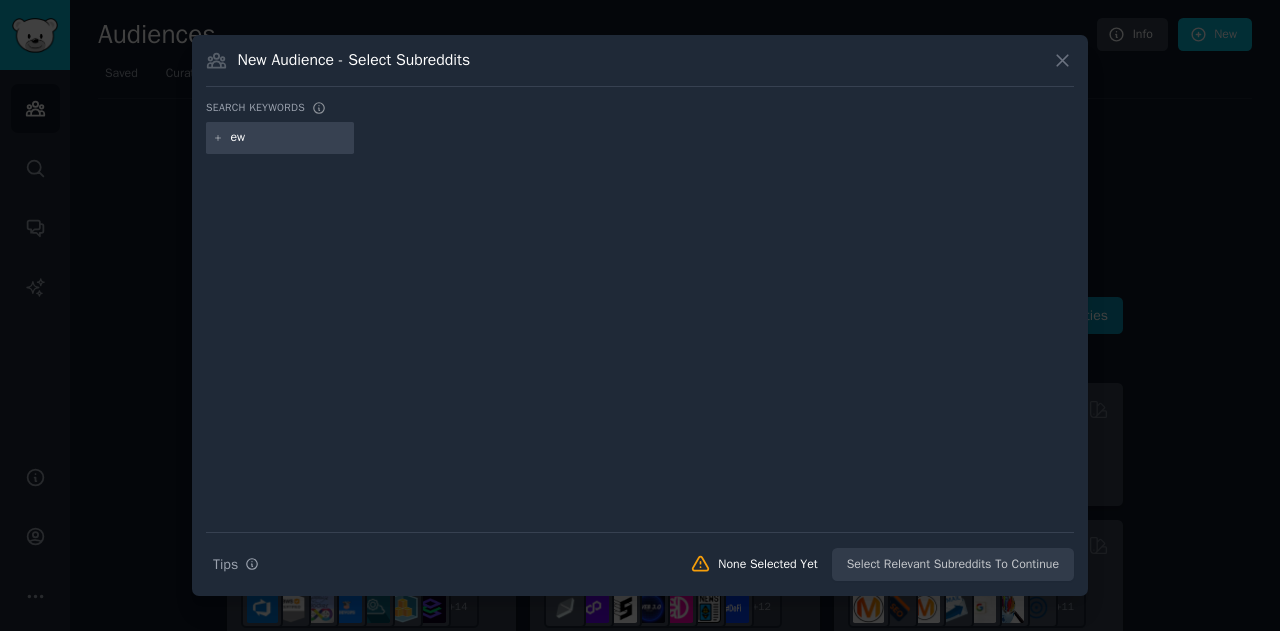 type on "e" 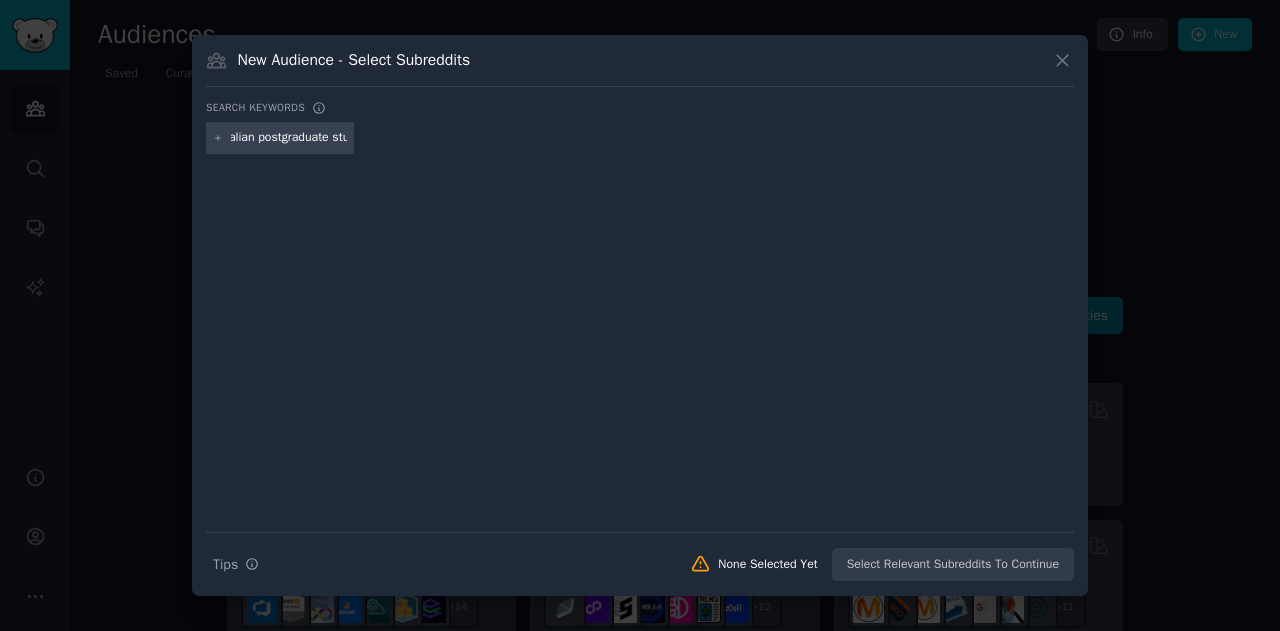 scroll, scrollTop: 0, scrollLeft: 33, axis: horizontal 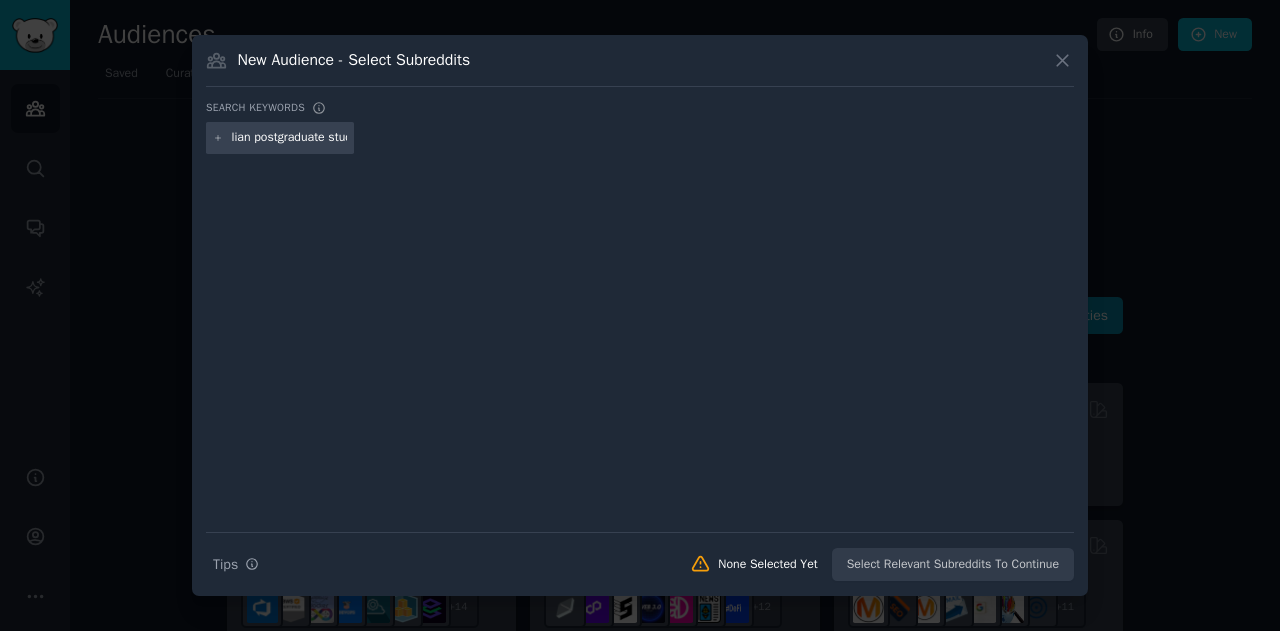 type on "australian postgraduate students" 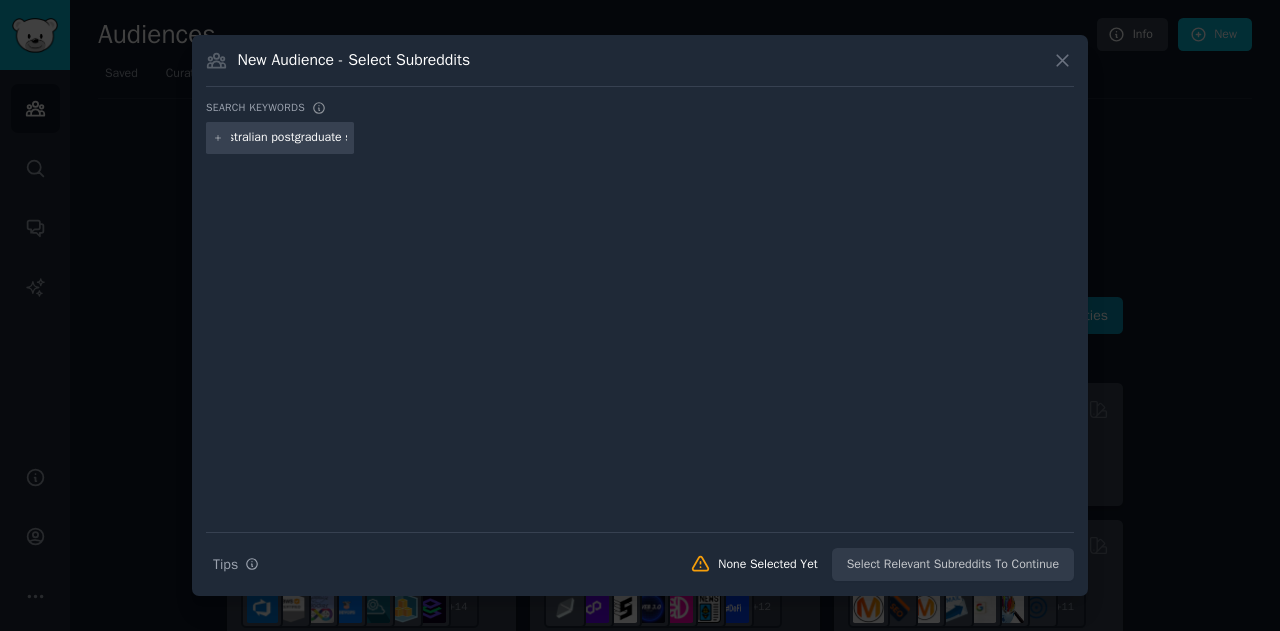 type 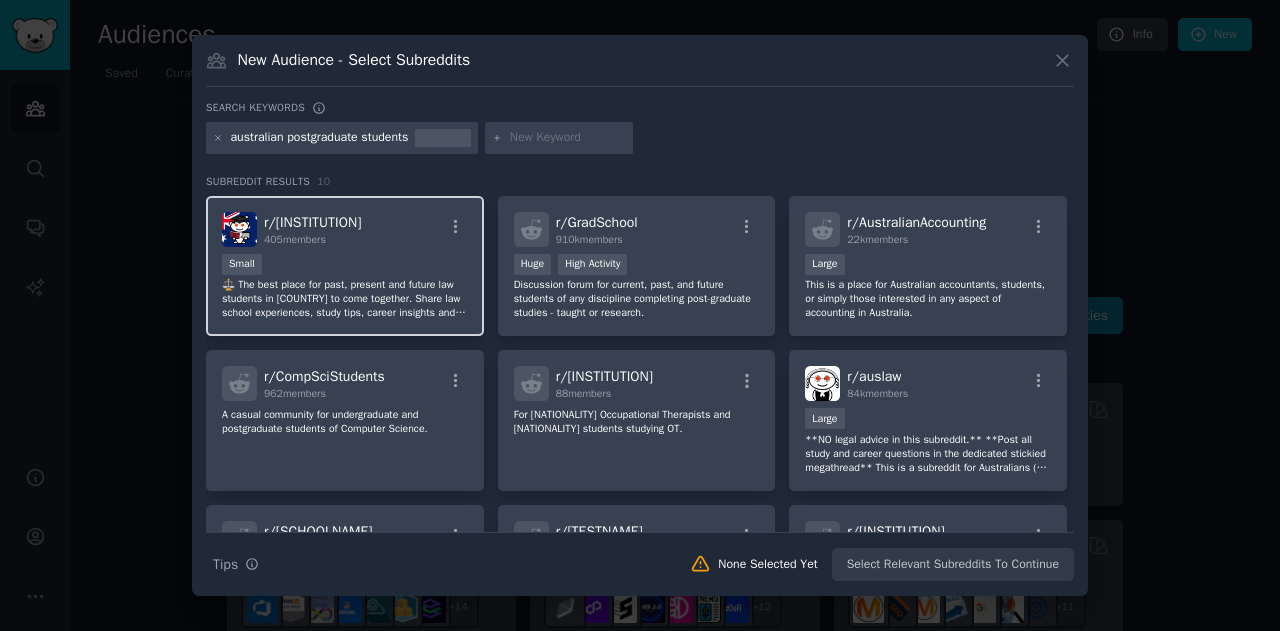 click on "Small" at bounding box center (345, 266) 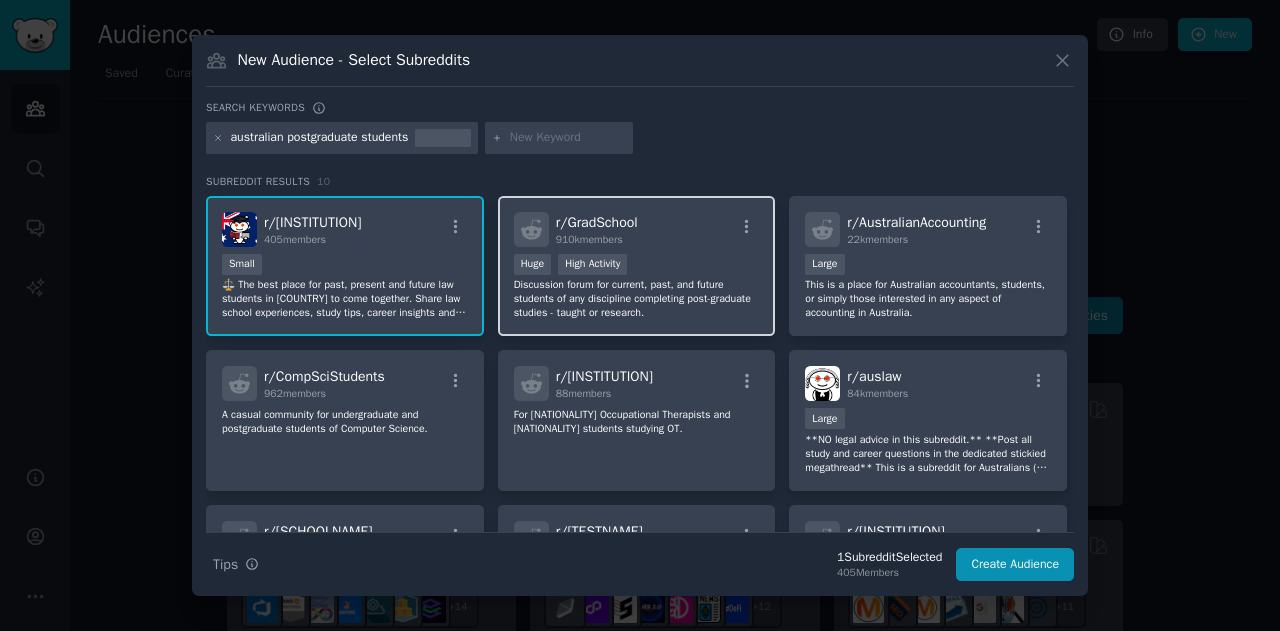 click on ">= 80th percentile for submissions / day Huge High Activity" at bounding box center [637, 266] 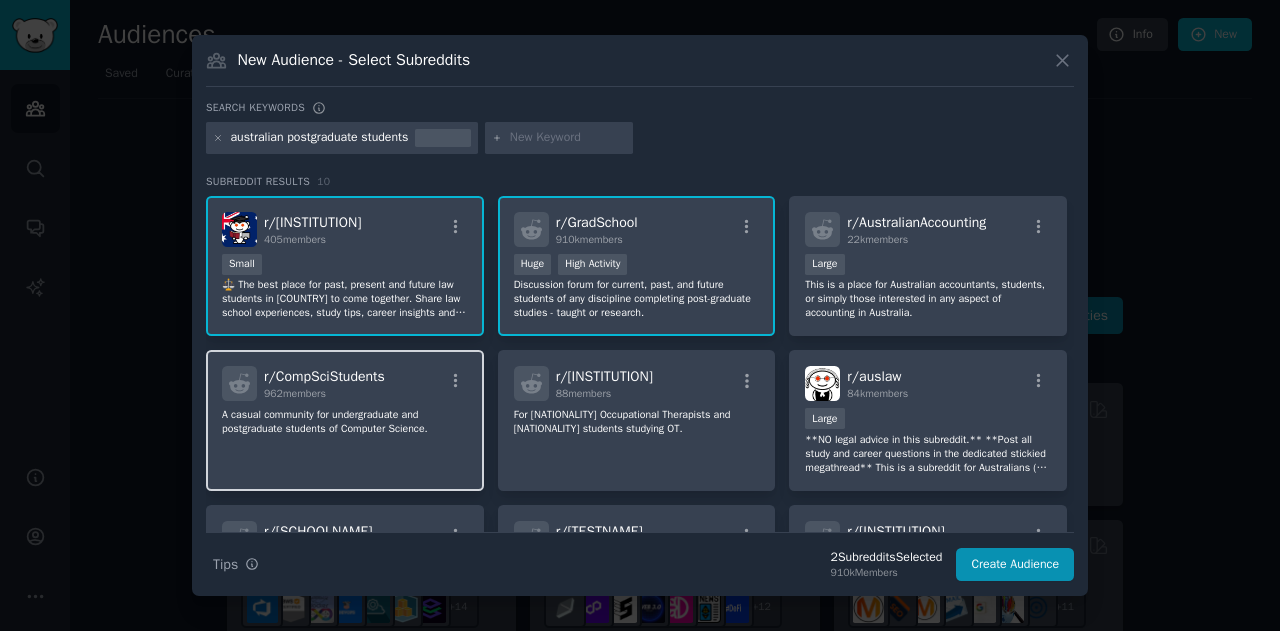 click on "r/ CompSciStudents 962  members A casual community for undergraduate and postgraduate students of Computer Science." at bounding box center (345, 420) 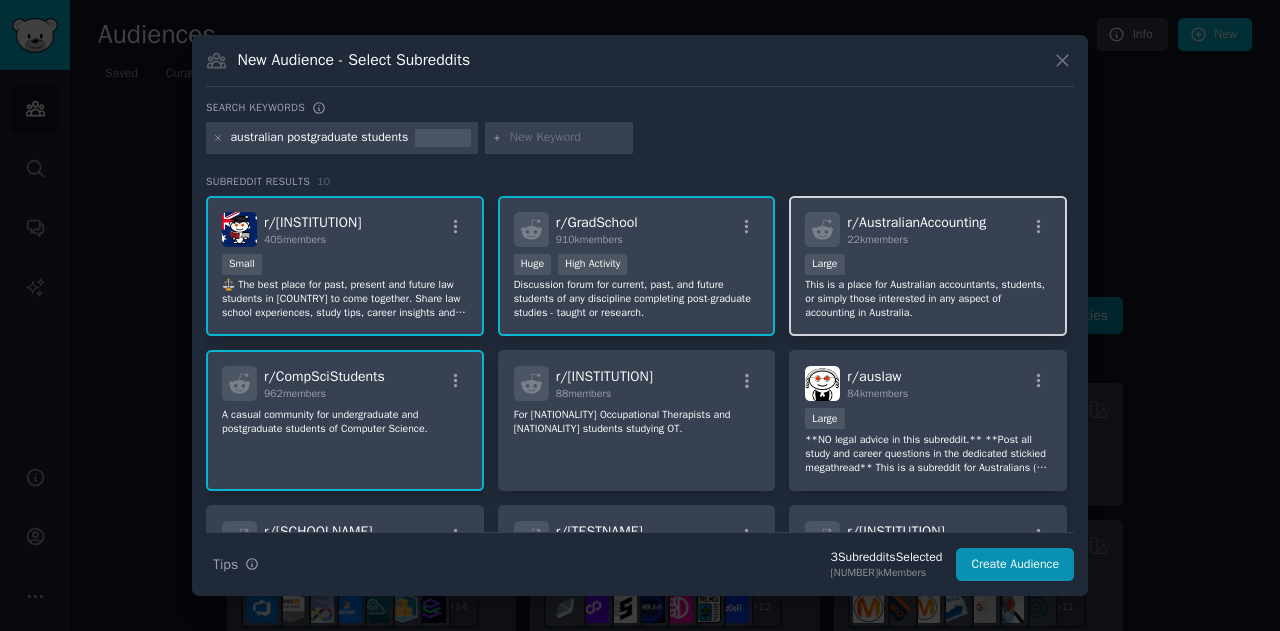 click on "r/ AustralianAccounting 22k  members 10,000 - 100,000 members Large This is a place for Australian accountants, students, or simply those interested in any aspect of accounting in Australia." at bounding box center (928, 266) 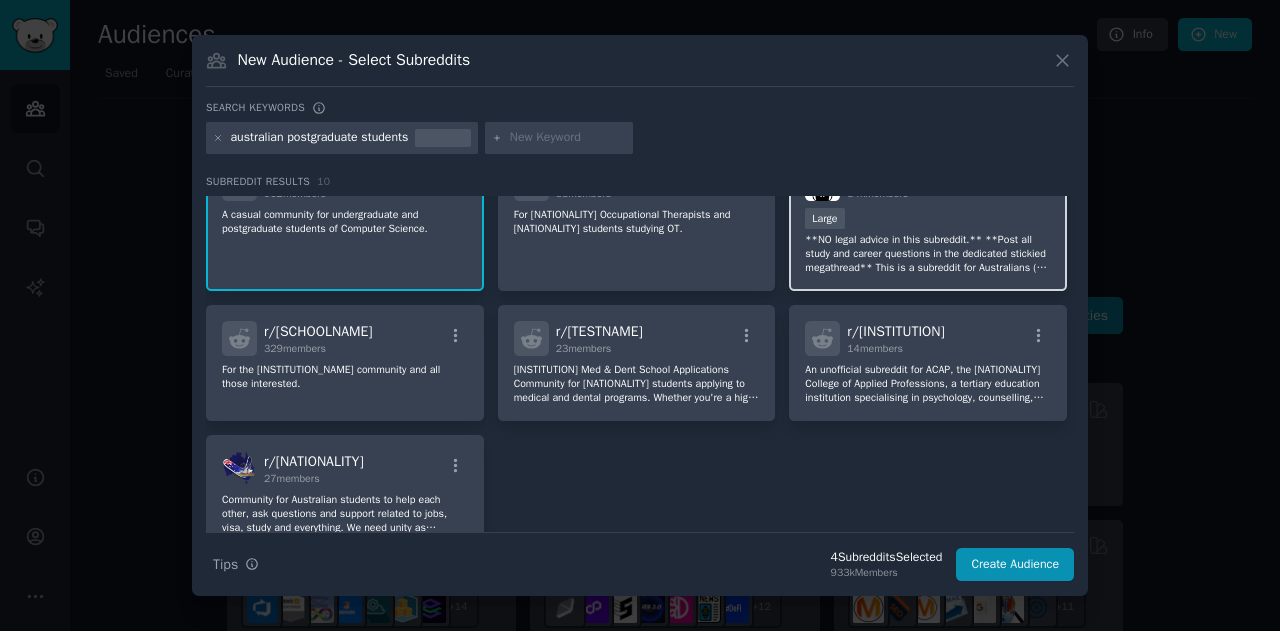scroll, scrollTop: 100, scrollLeft: 0, axis: vertical 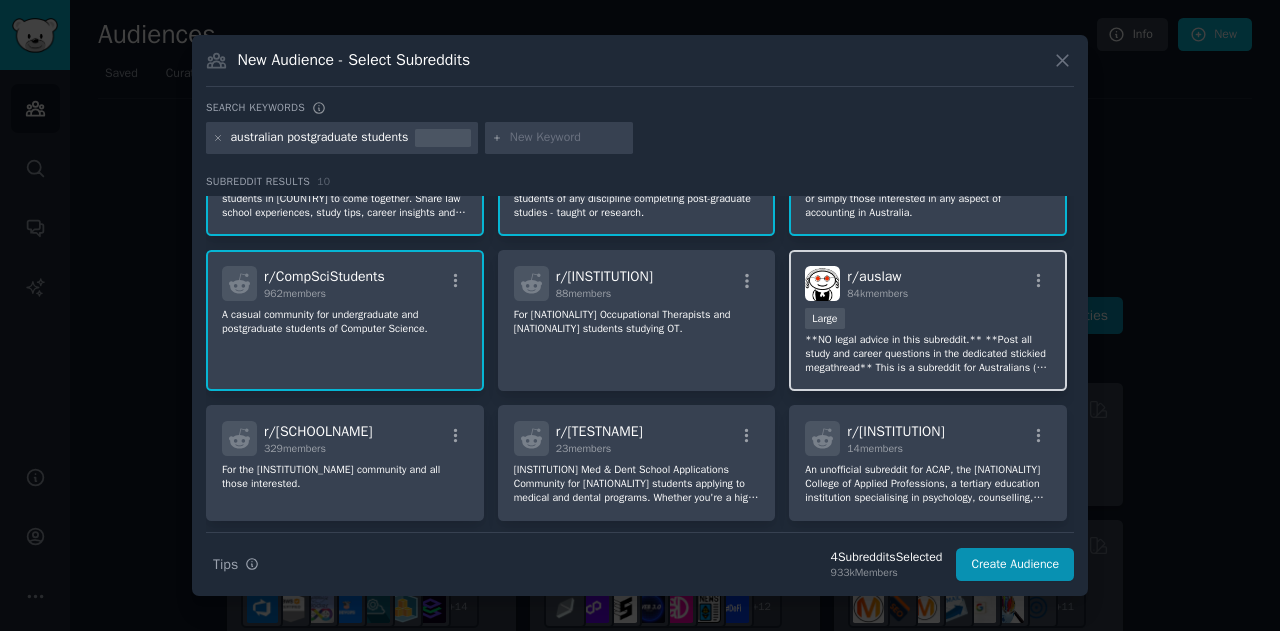 click on "r/ auslaw 84k members" at bounding box center (928, 283) 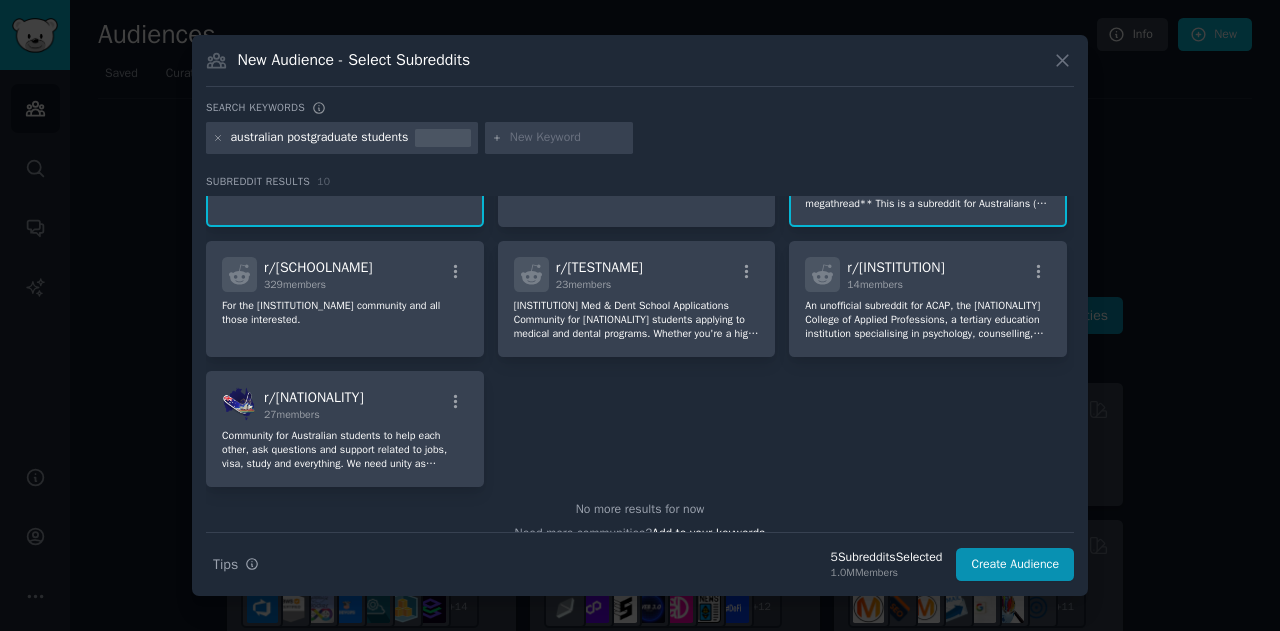 scroll, scrollTop: 289, scrollLeft: 0, axis: vertical 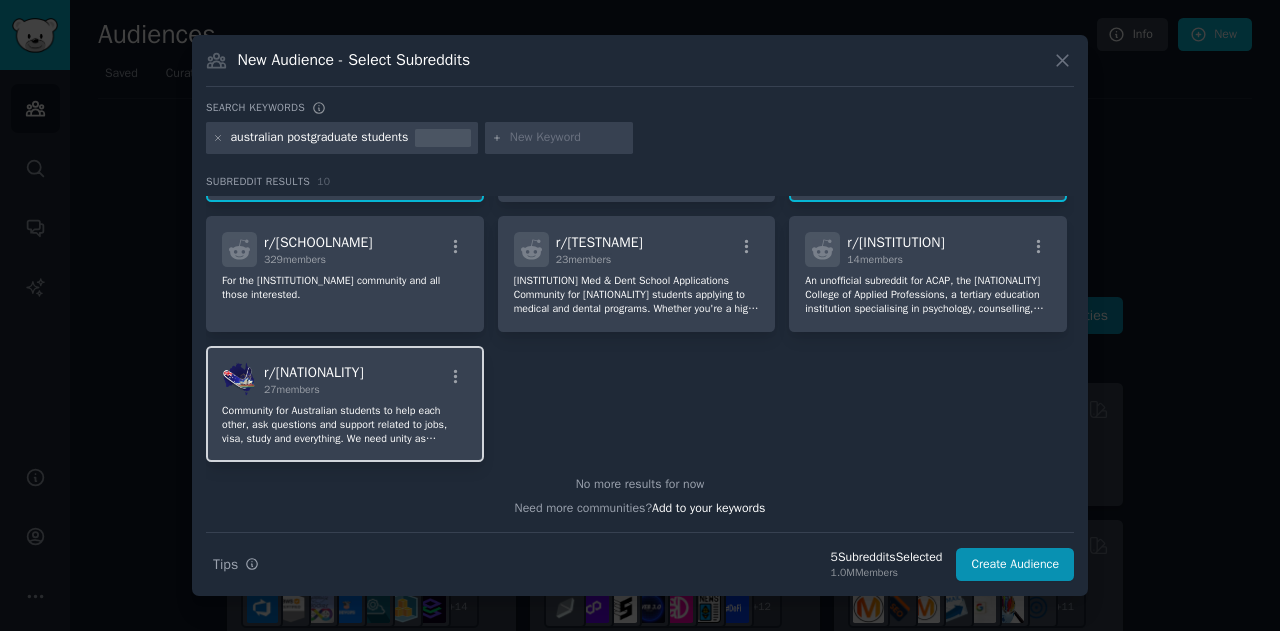 click on "Community for Australian students to help each other, ask questions and support related to jobs, visa, study and everything.
We need unity as international students. Please join this community , share your experiences, tough times and your SUCCESS." 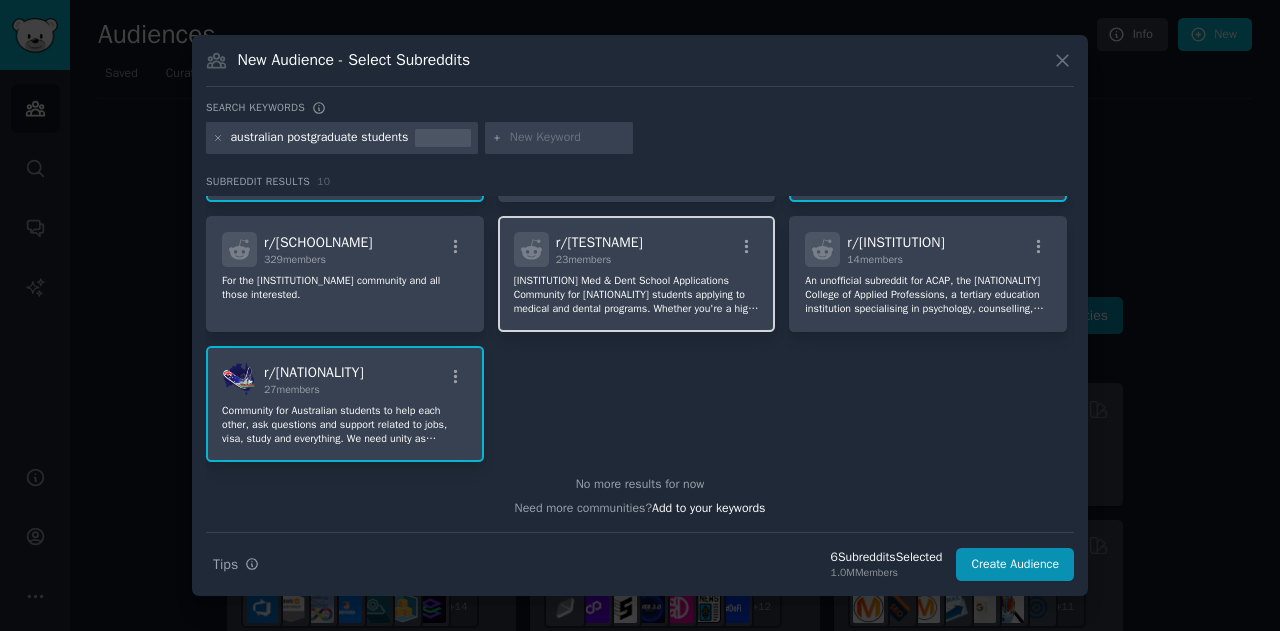 click on "[INSTITUTION] Med & Dent School Applications
Community for [NATIONALITY] students applying to medical and dental programs. Whether you're a high school student planning ahead, a uni student grinding for that GPA, or an applicant navigating GAMSAT/UCAT." 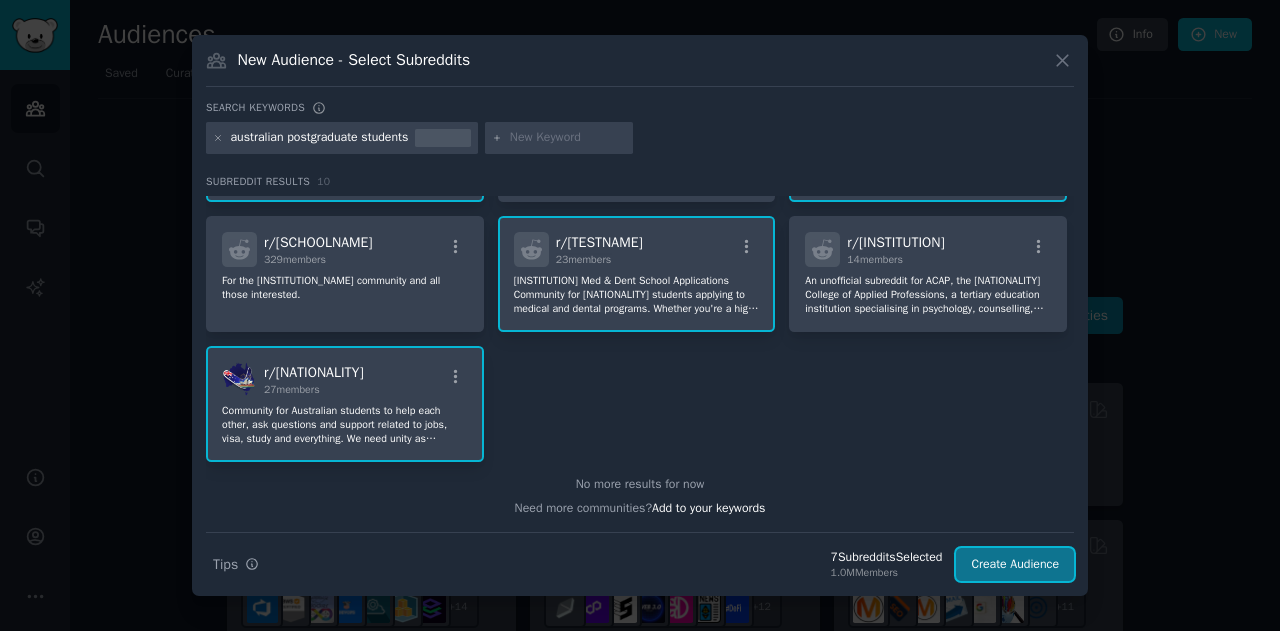 click on "Create Audience" at bounding box center (1015, 565) 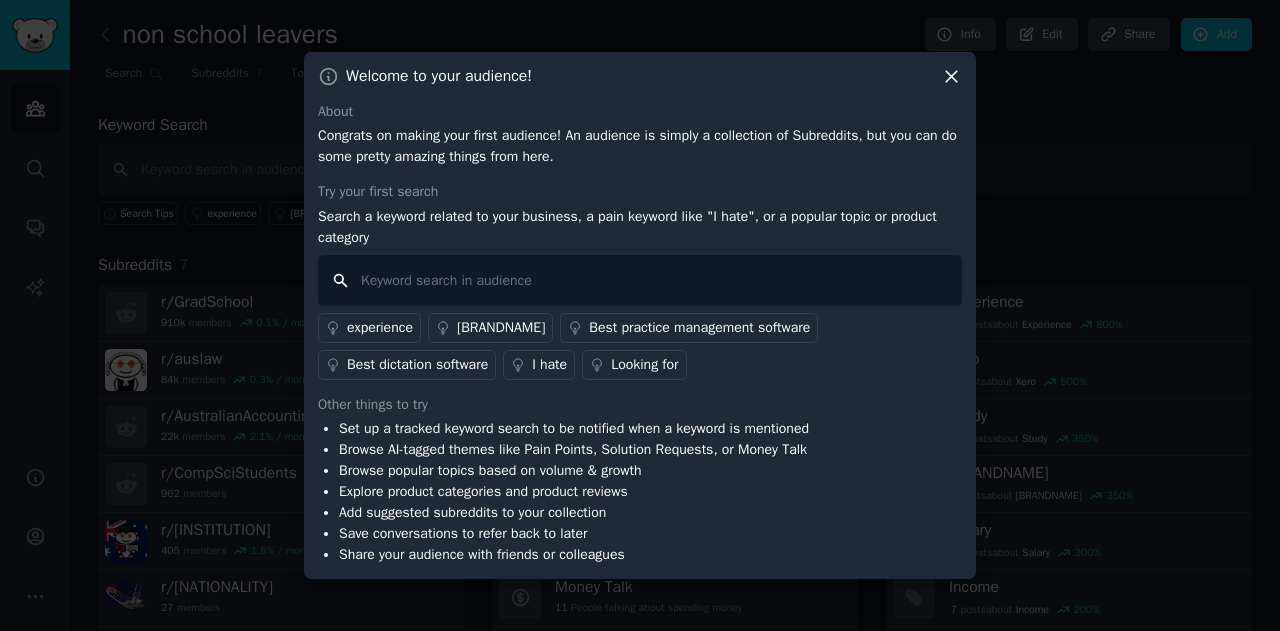 click at bounding box center (640, 280) 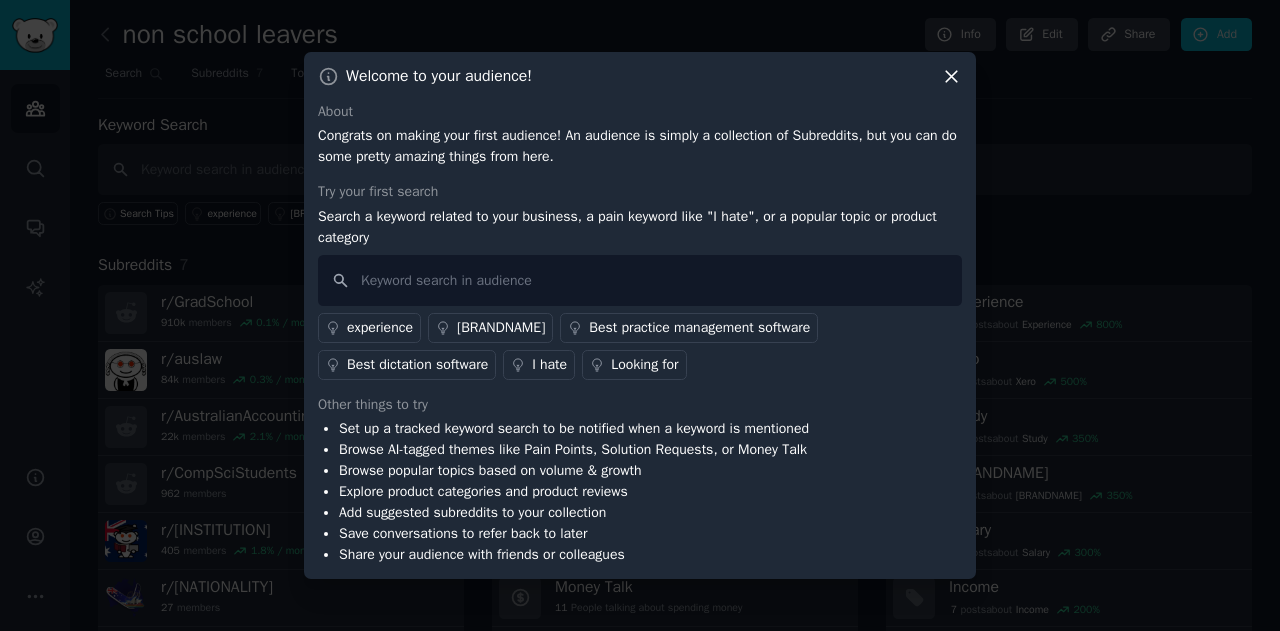 click on "I hate" at bounding box center [549, 364] 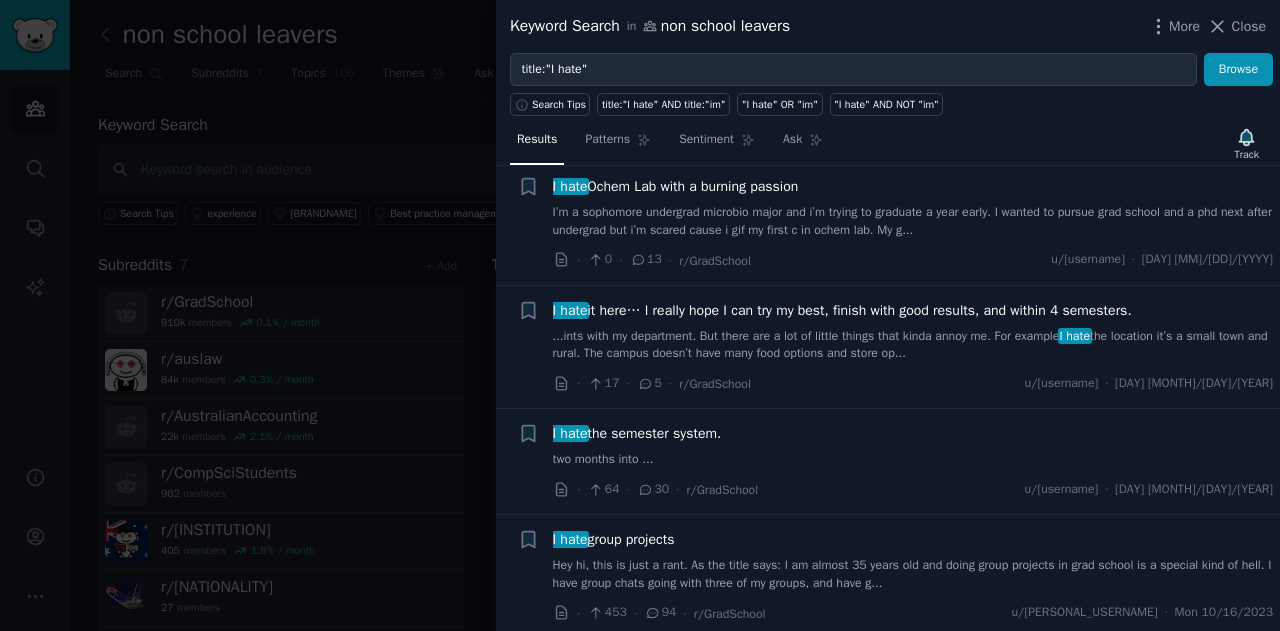 scroll, scrollTop: 2000, scrollLeft: 0, axis: vertical 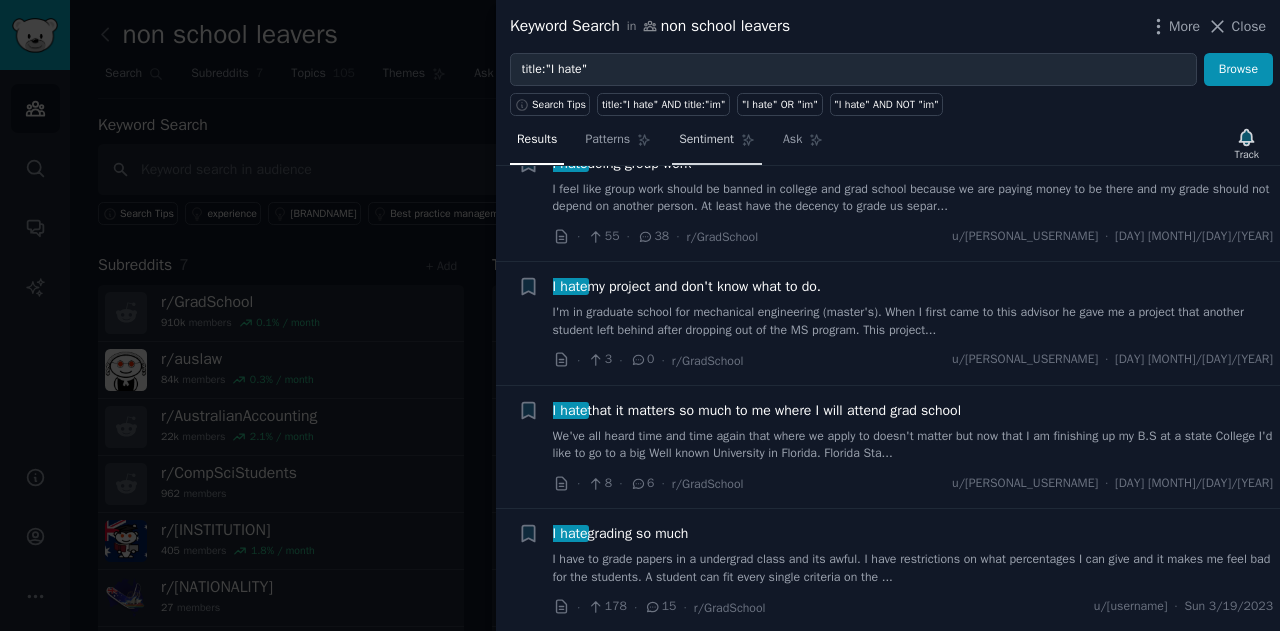 click on "Sentiment" at bounding box center [706, 140] 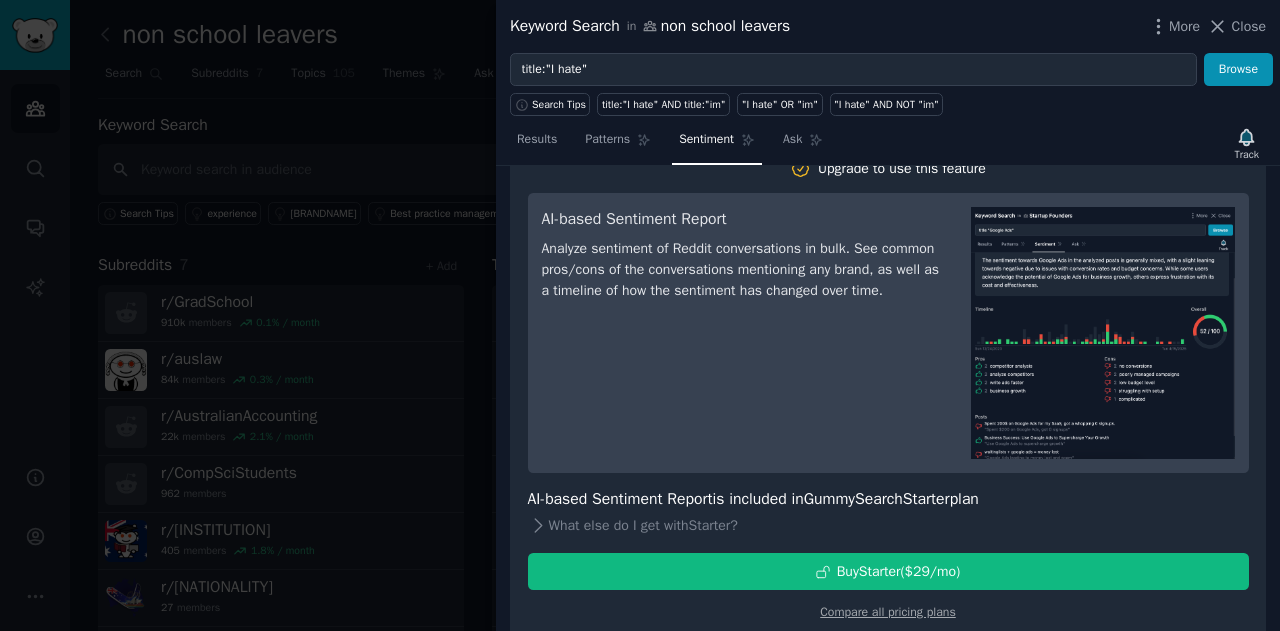 scroll, scrollTop: 59, scrollLeft: 0, axis: vertical 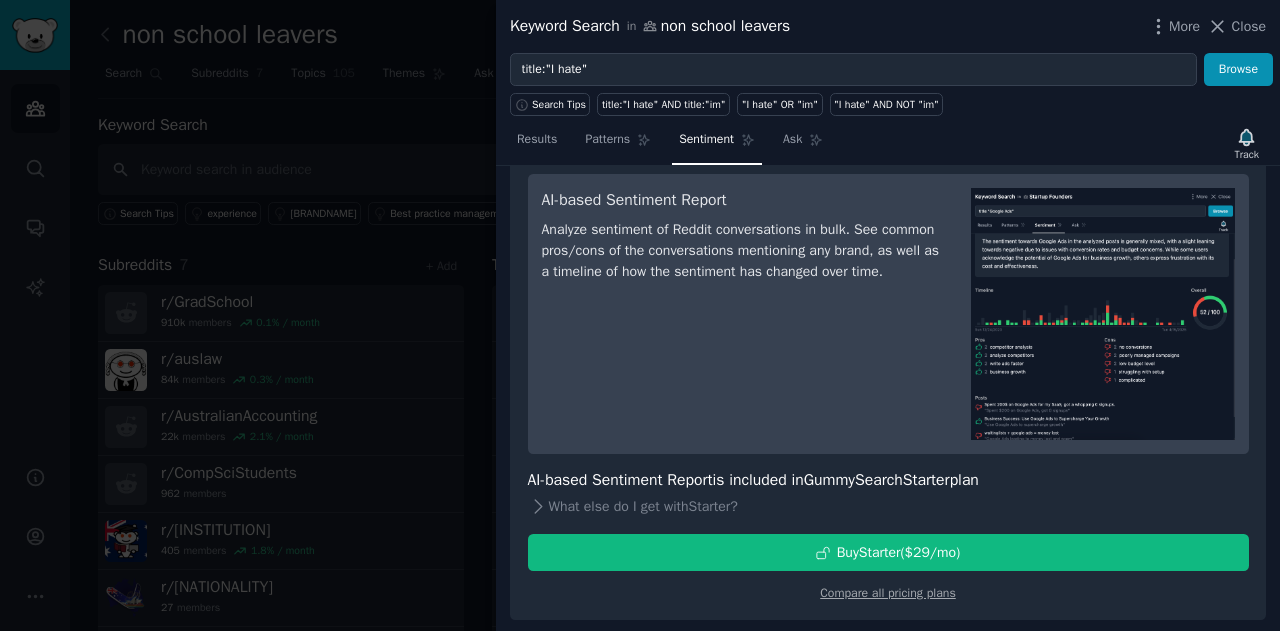click on "Results Patterns Sentiment Ask" at bounding box center (670, 144) 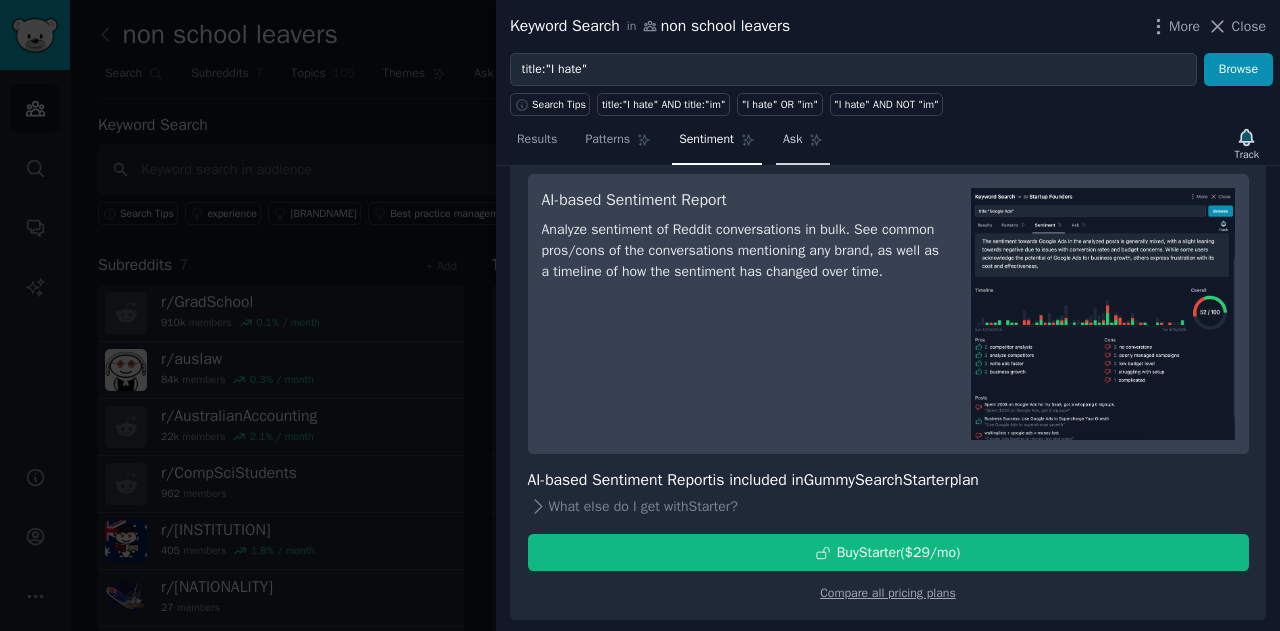 click on "Ask" at bounding box center (792, 140) 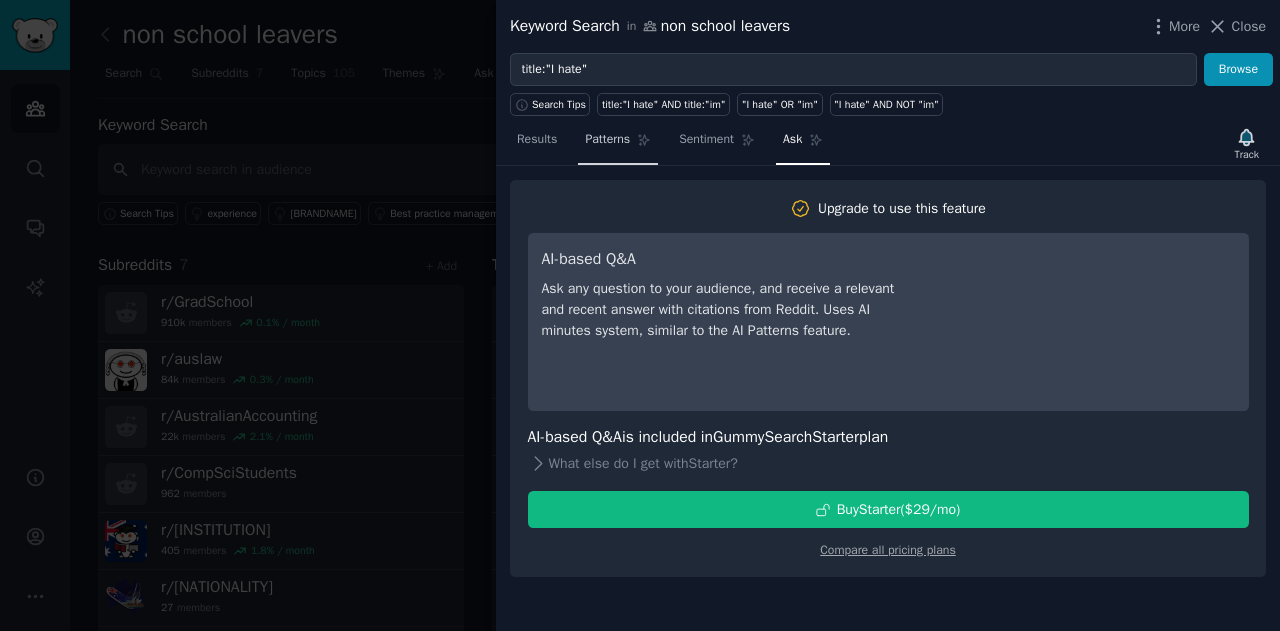 click on "Patterns" at bounding box center (607, 140) 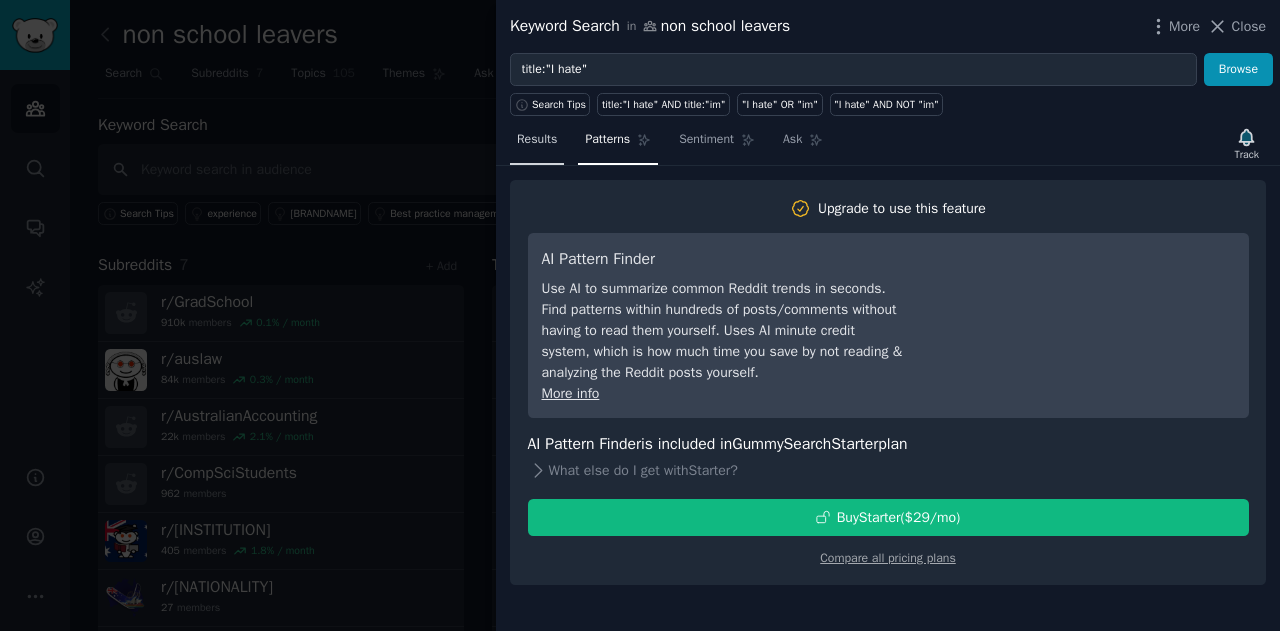 click on "Results" at bounding box center [537, 140] 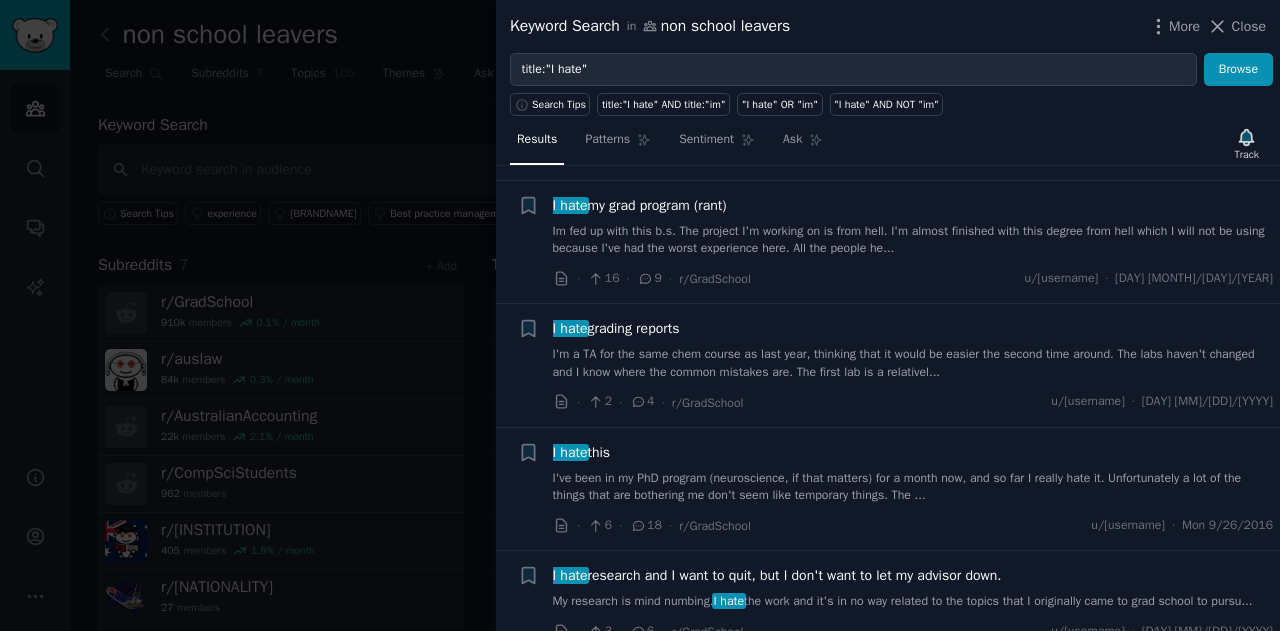 scroll, scrollTop: 8700, scrollLeft: 0, axis: vertical 